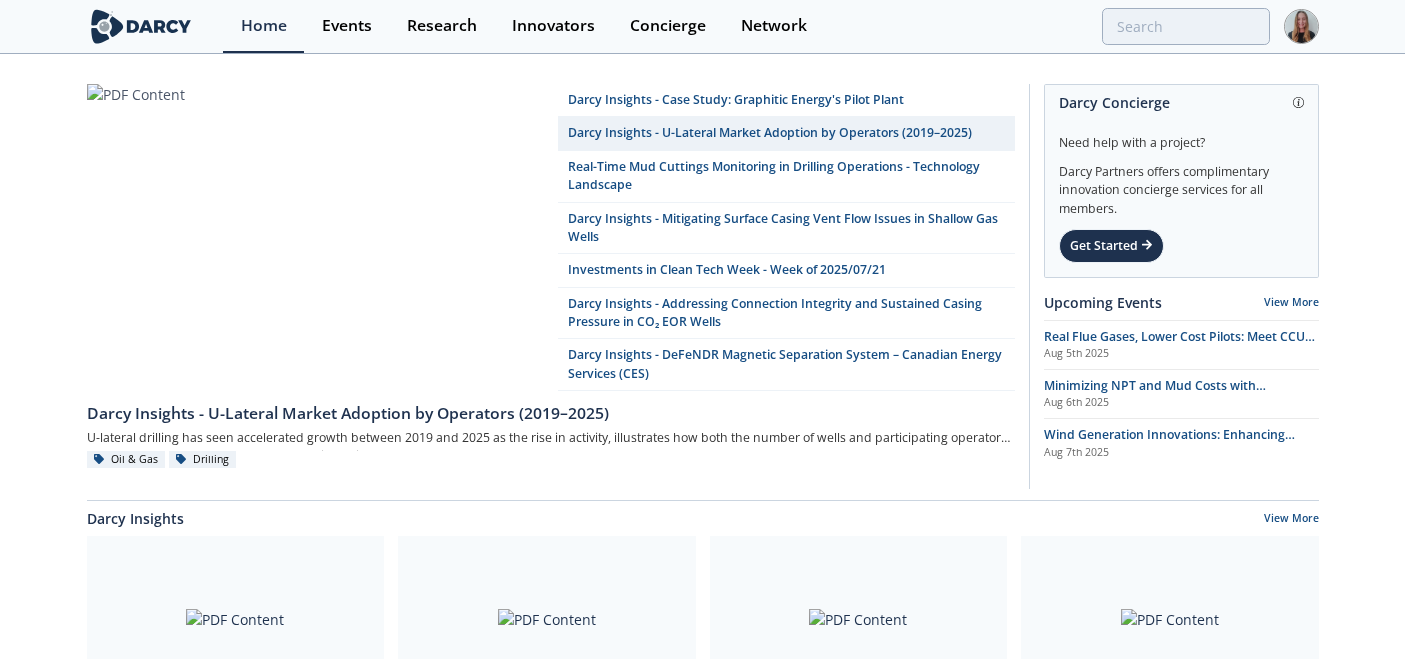 scroll, scrollTop: 0, scrollLeft: 0, axis: both 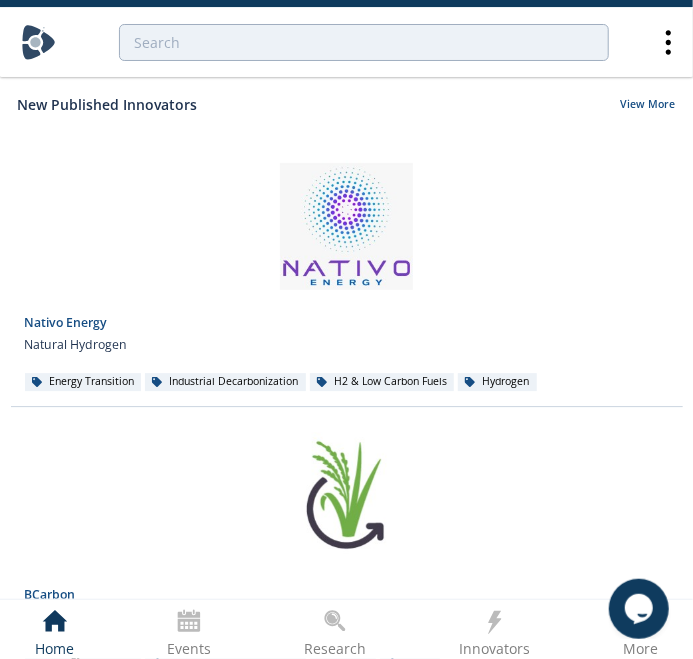click at bounding box center [38, 42] 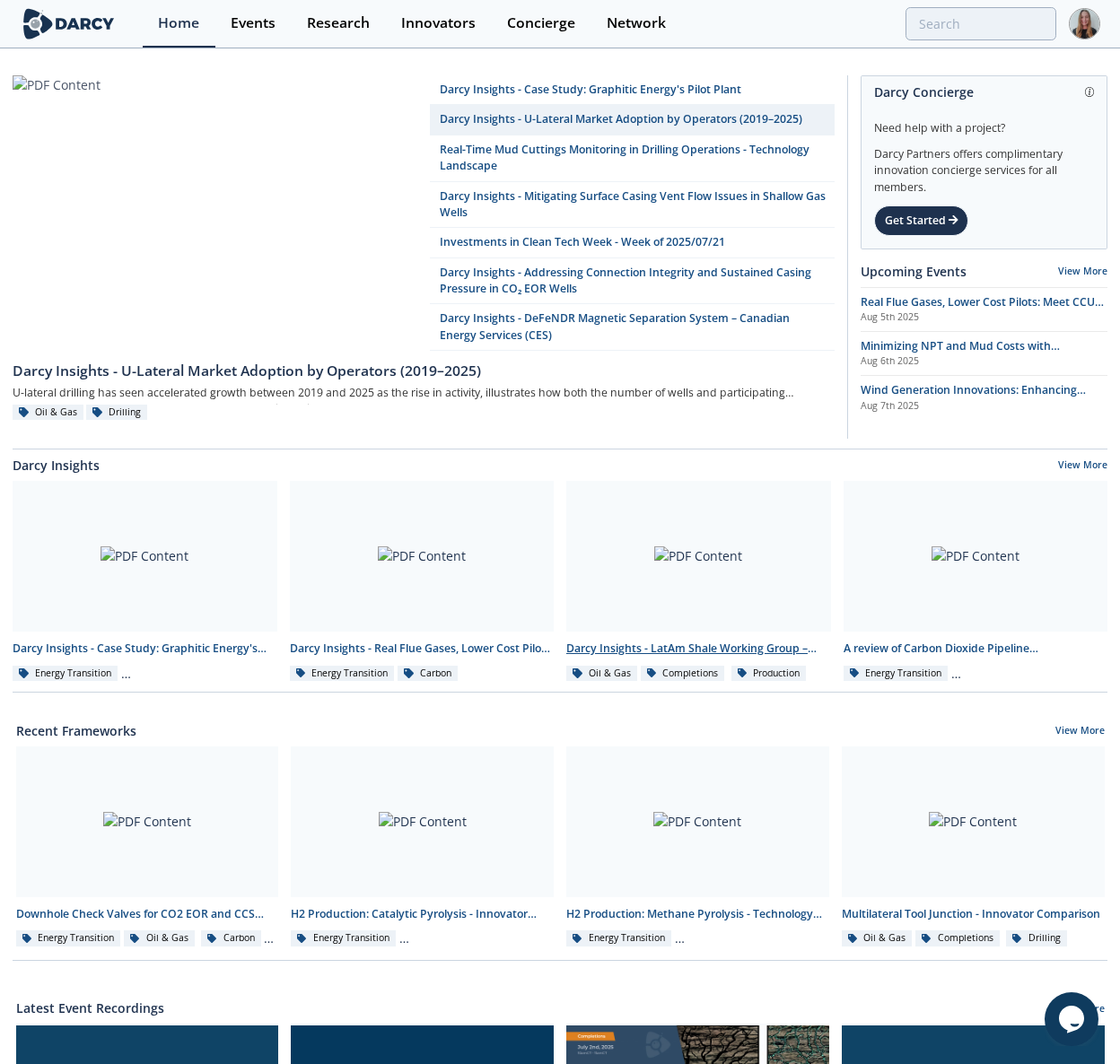 scroll, scrollTop: 567, scrollLeft: 0, axis: vertical 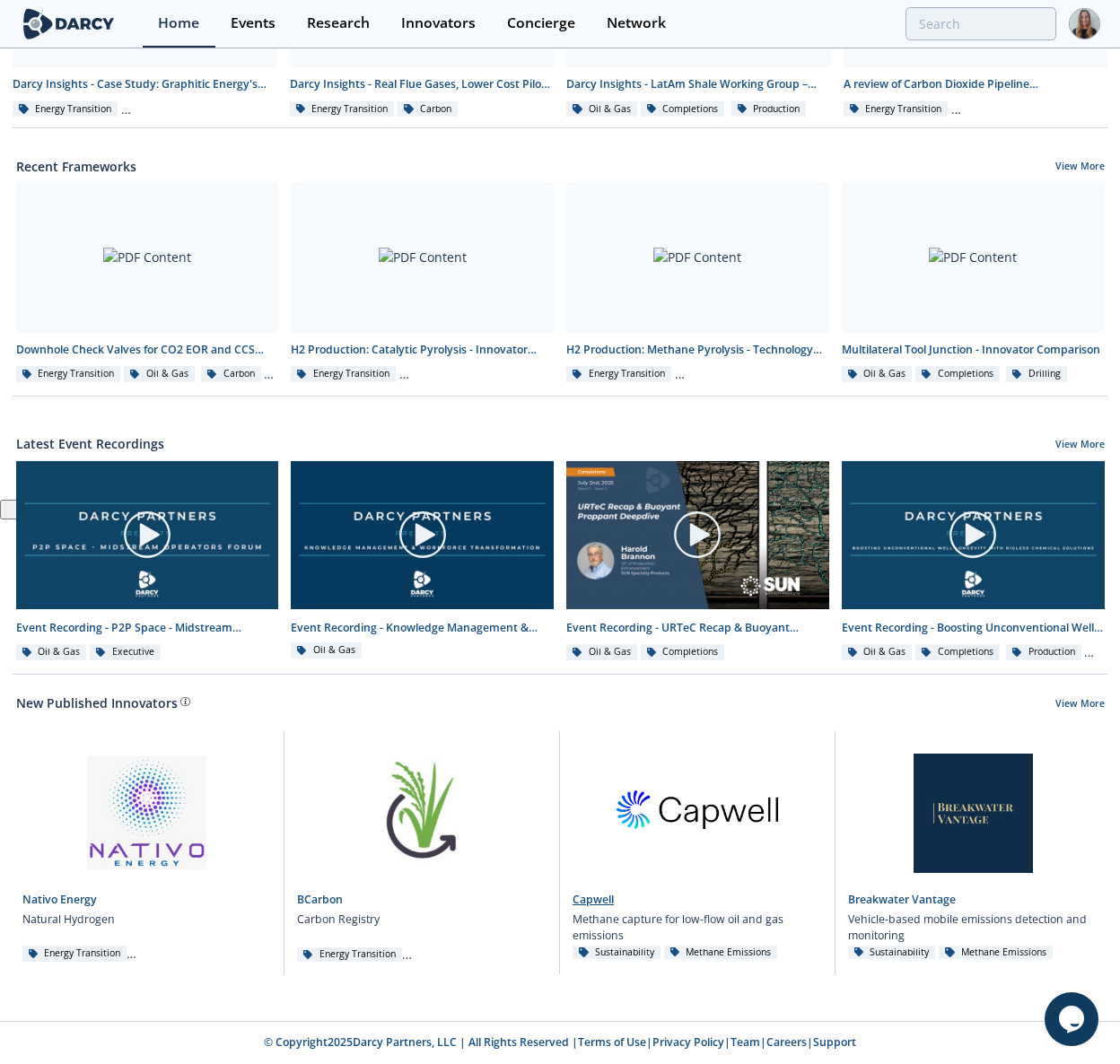 click at bounding box center (697, 807) 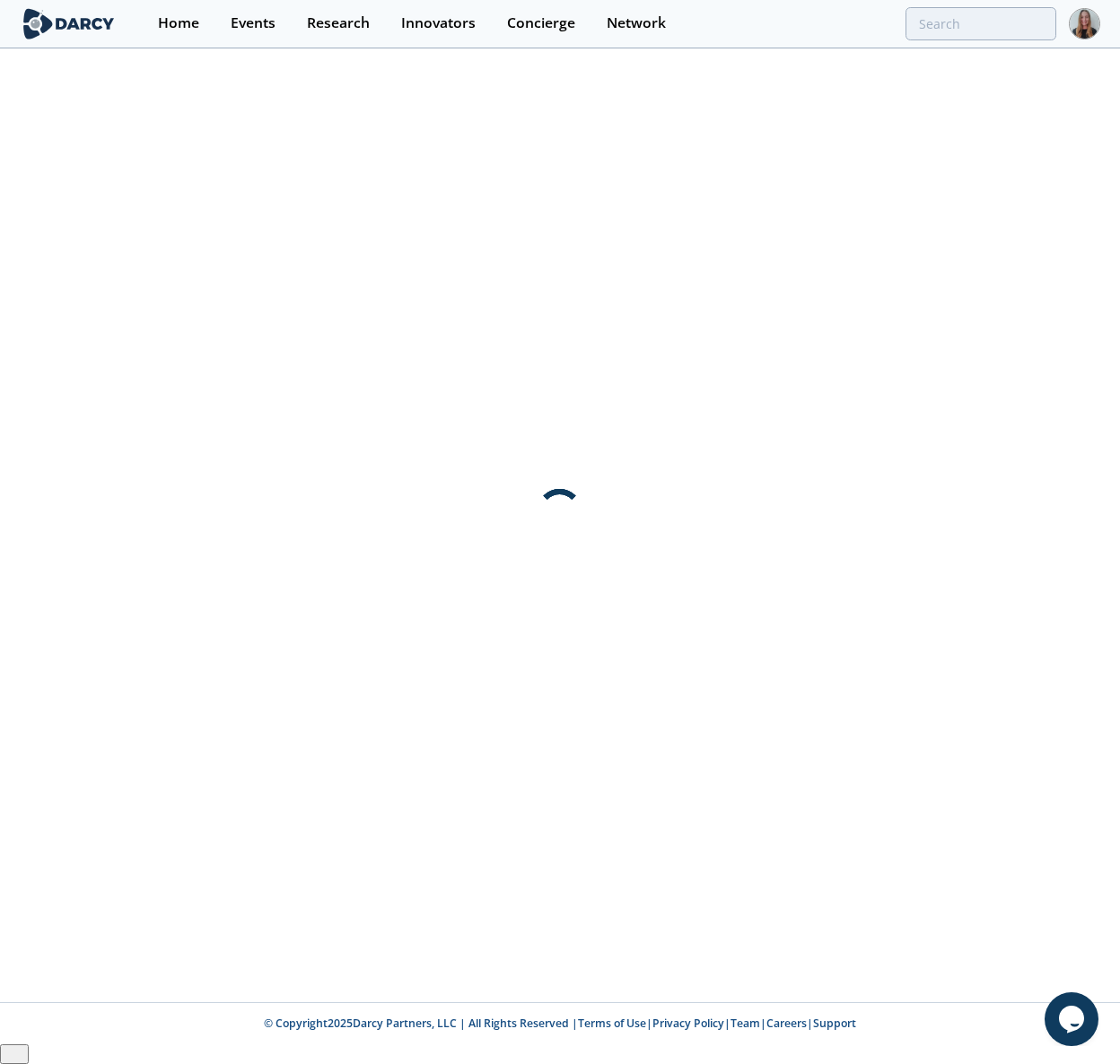 scroll, scrollTop: 0, scrollLeft: 0, axis: both 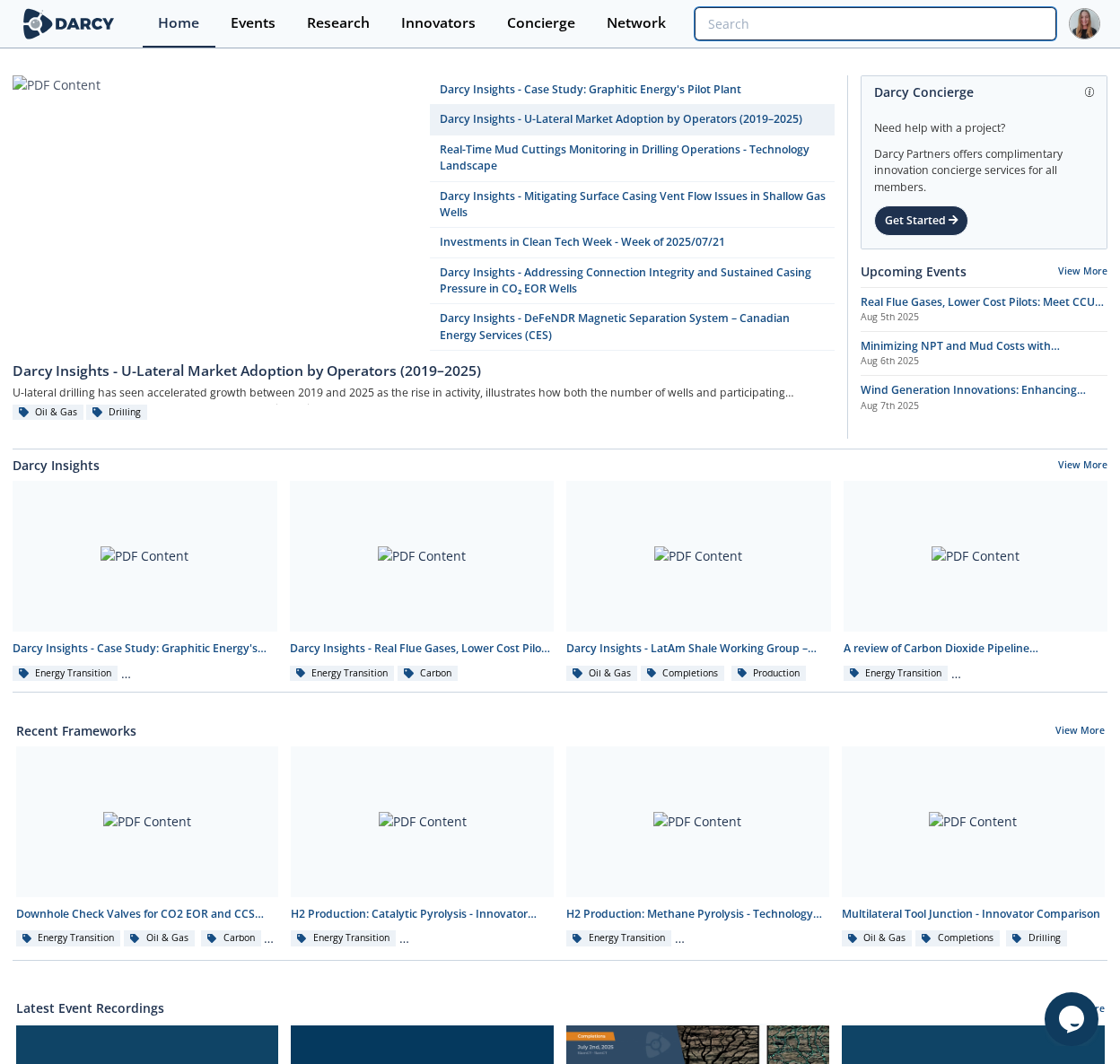 click at bounding box center [875, 23] 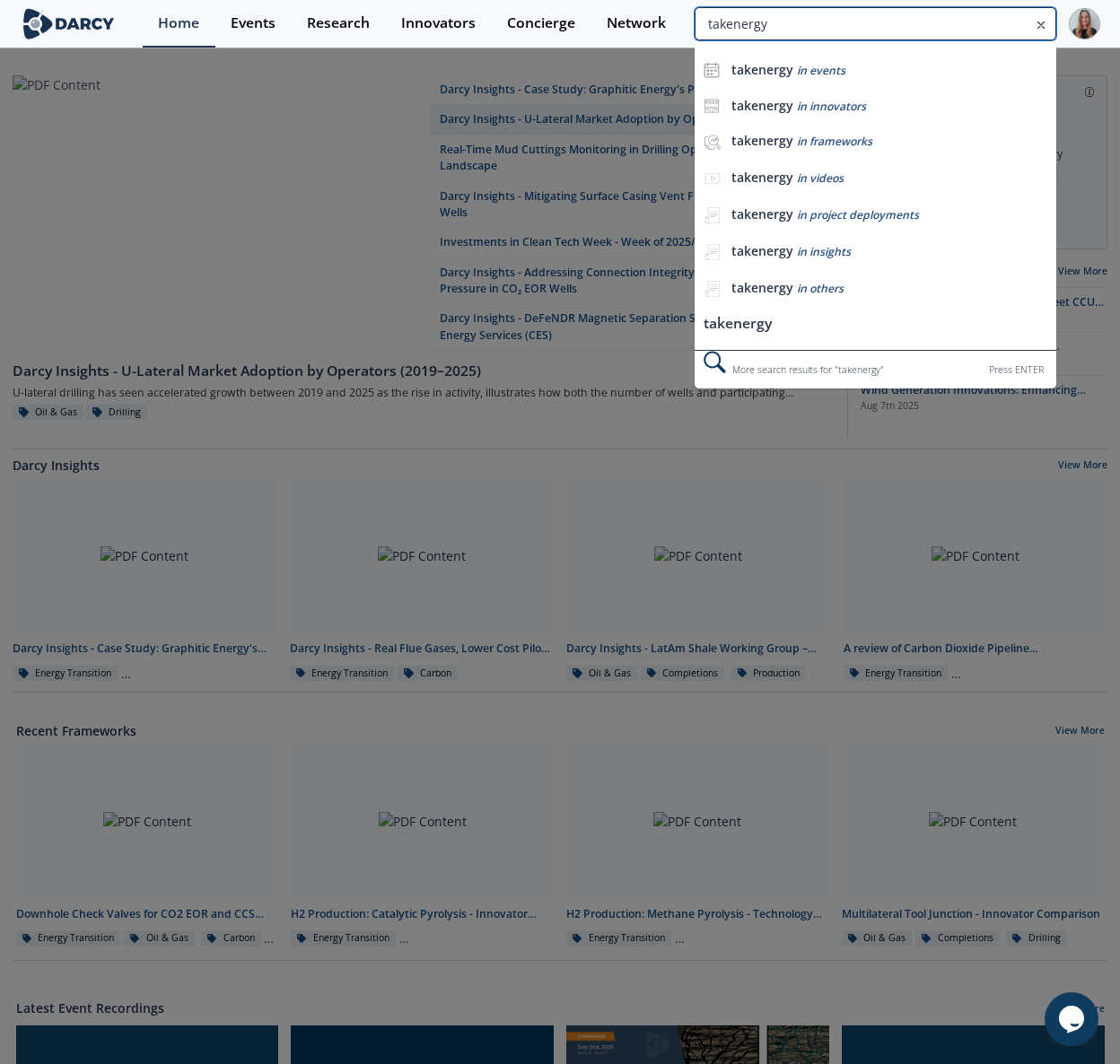 type on "takenergy" 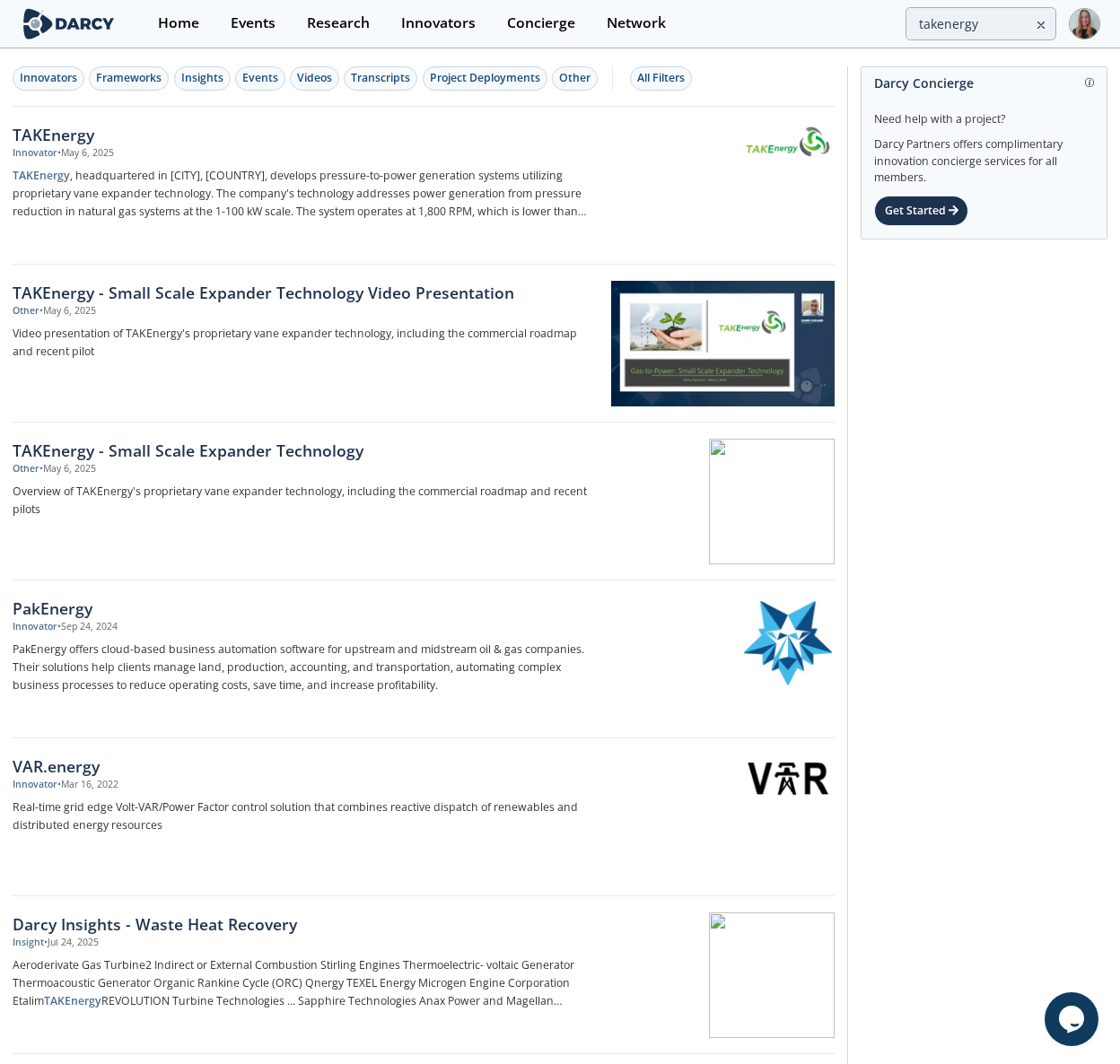 click on "TAKEnergy" at bounding box center (304, 135) 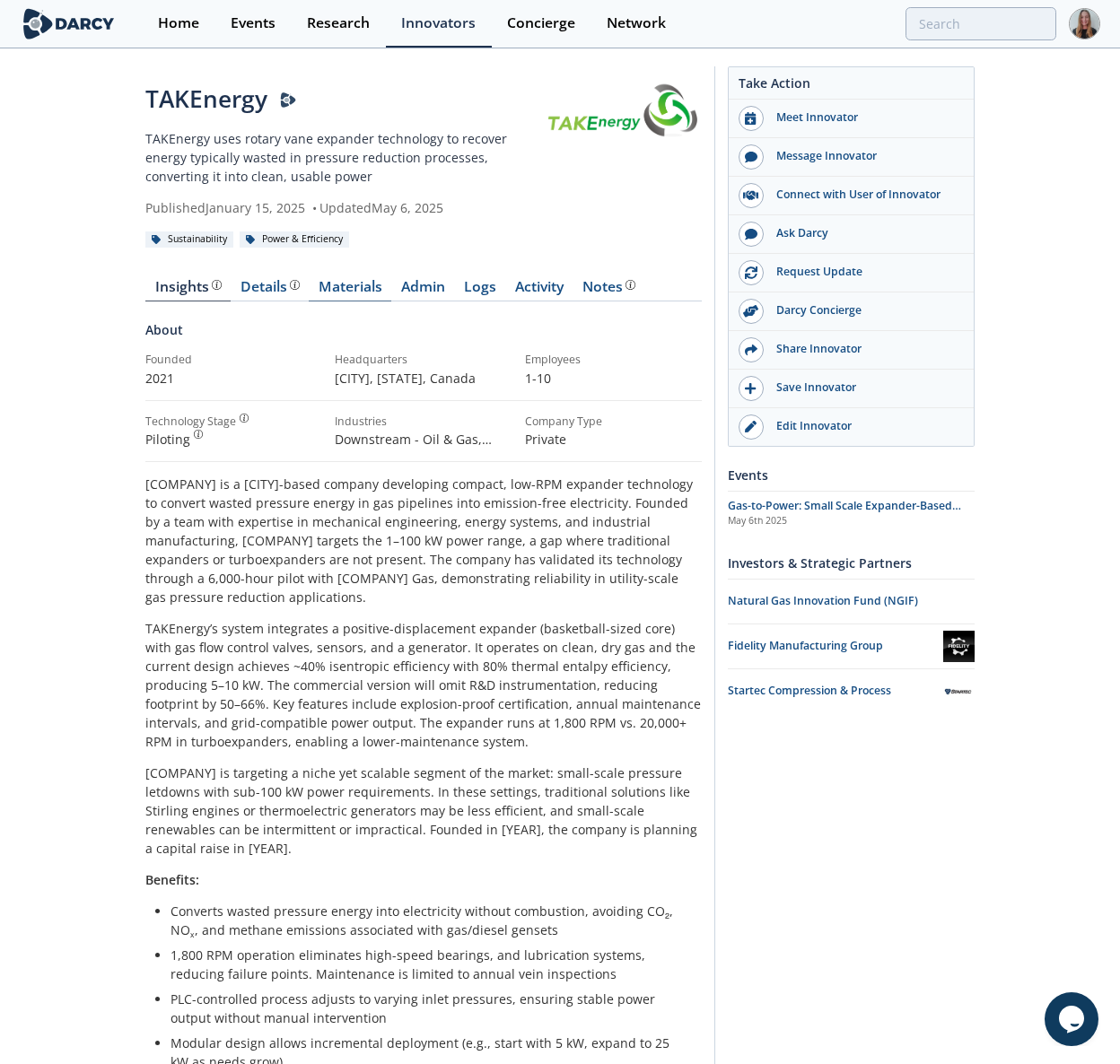 drag, startPoint x: 122, startPoint y: 279, endPoint x: 378, endPoint y: 293, distance: 256.38253 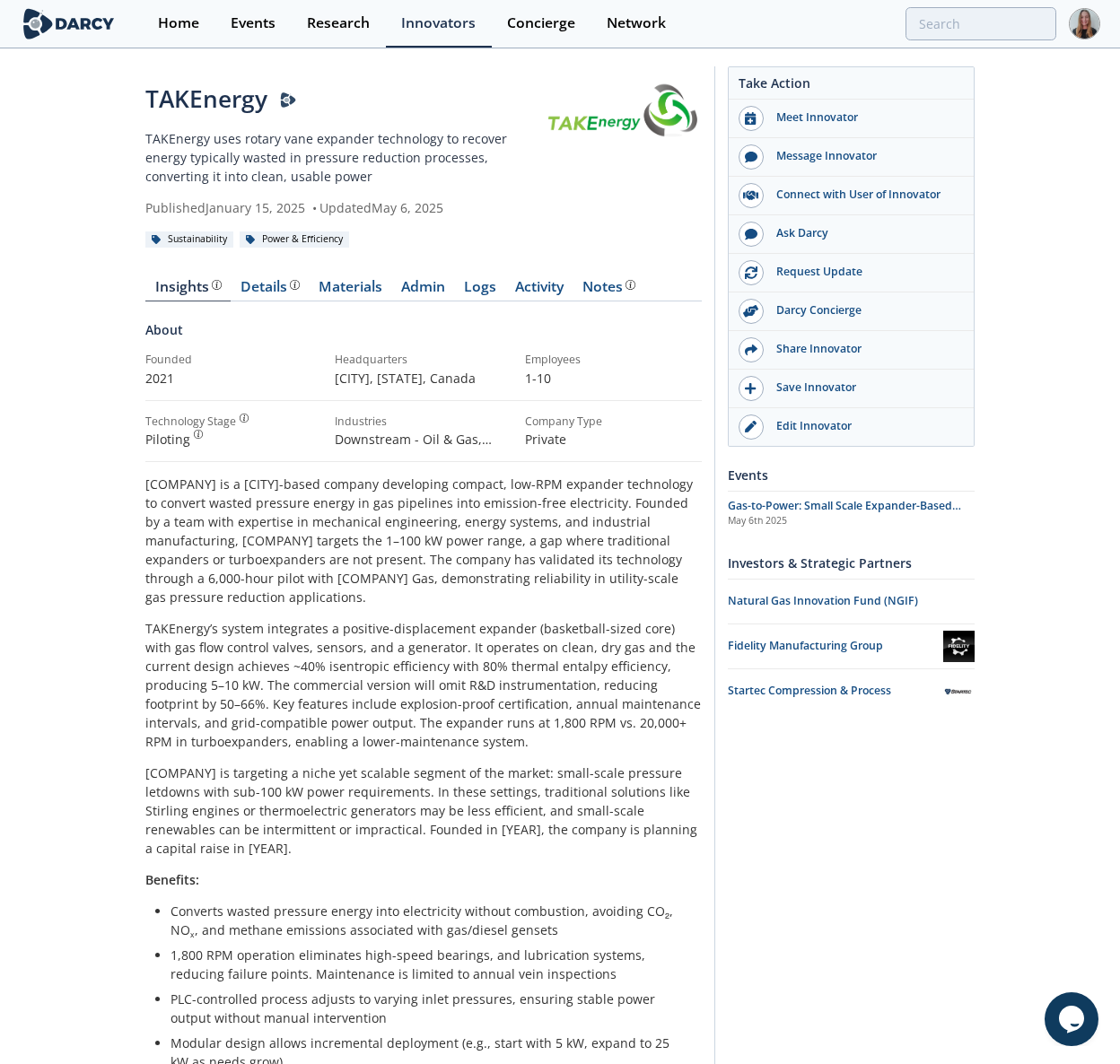 click on "[COMPANY] is a [CITY]-based company developing compact, low-RPM expander technology to convert wasted pressure energy in gas pipelines into emission-free electricity. Founded by a team with expertise in mechanical engineering, energy systems, and industrial manufacturing, [COMPANY] targets the 1–100 kW power range, a gap where traditional expanders or turboexpanders are not present. The company has validated its technology through a 6,000-hour pilot with [COMPANY] Gas, demonstrating reliability in utility-scale gas pressure reduction applications." at bounding box center [424, 540] 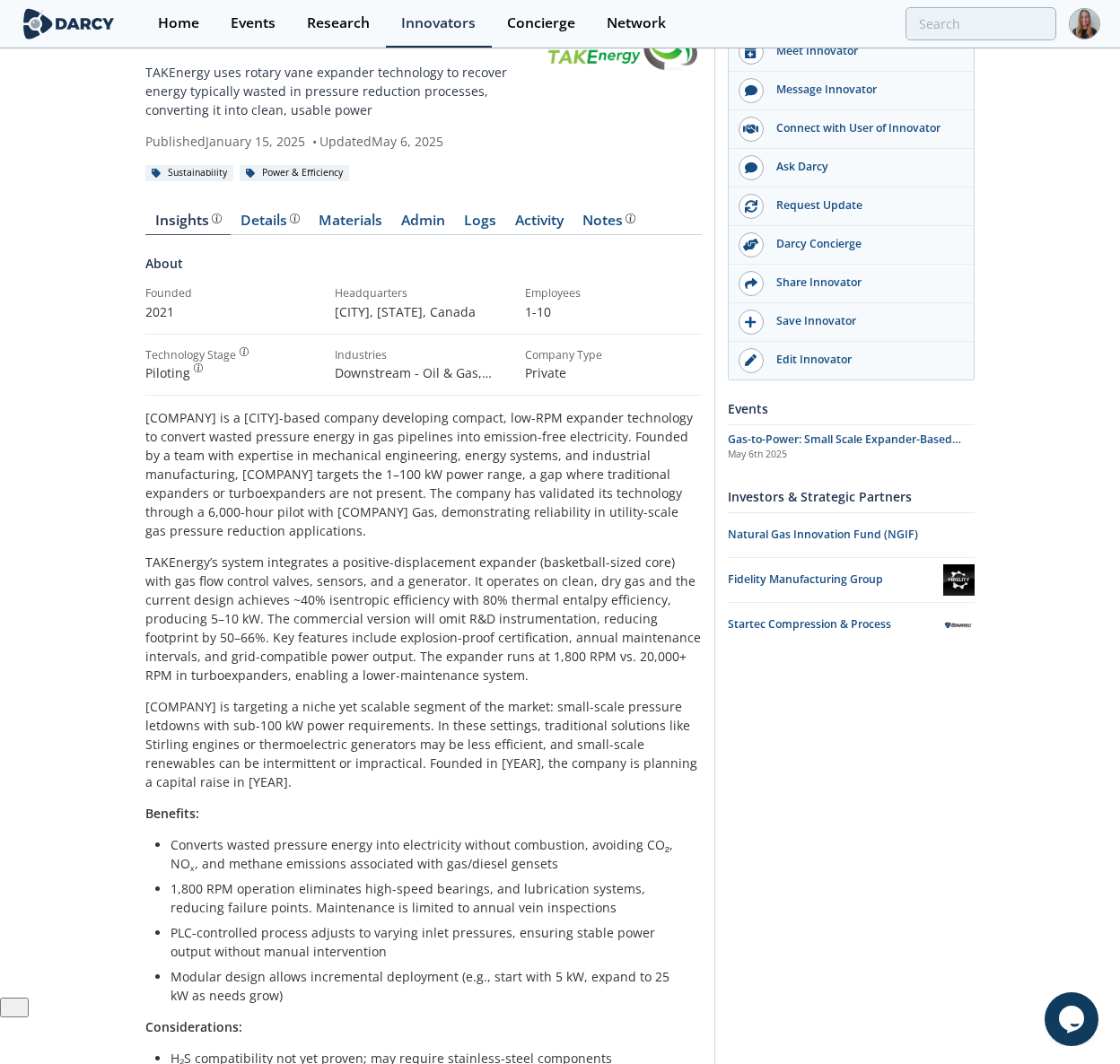 scroll, scrollTop: 0, scrollLeft: 0, axis: both 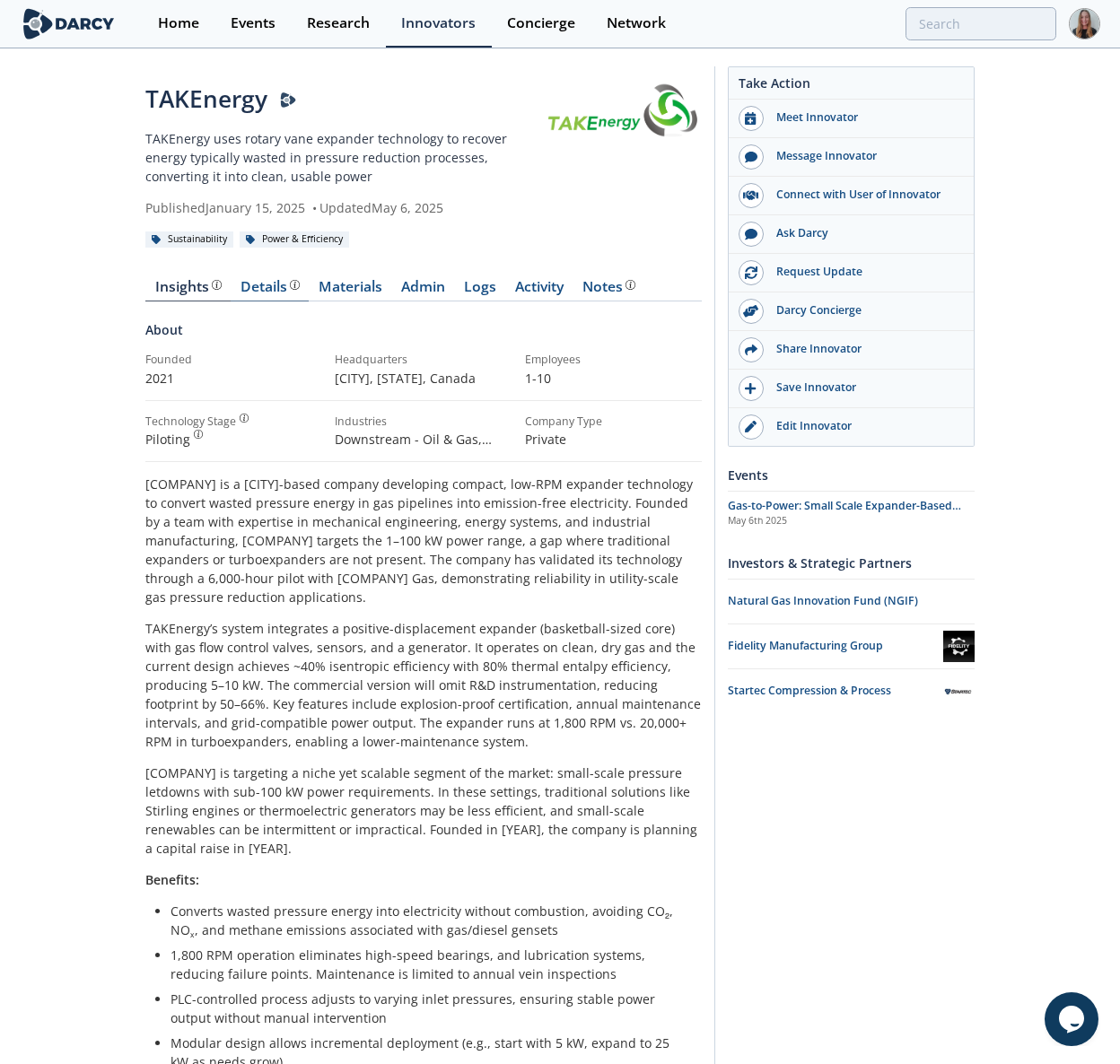 click on "Details" at bounding box center [270, 287] 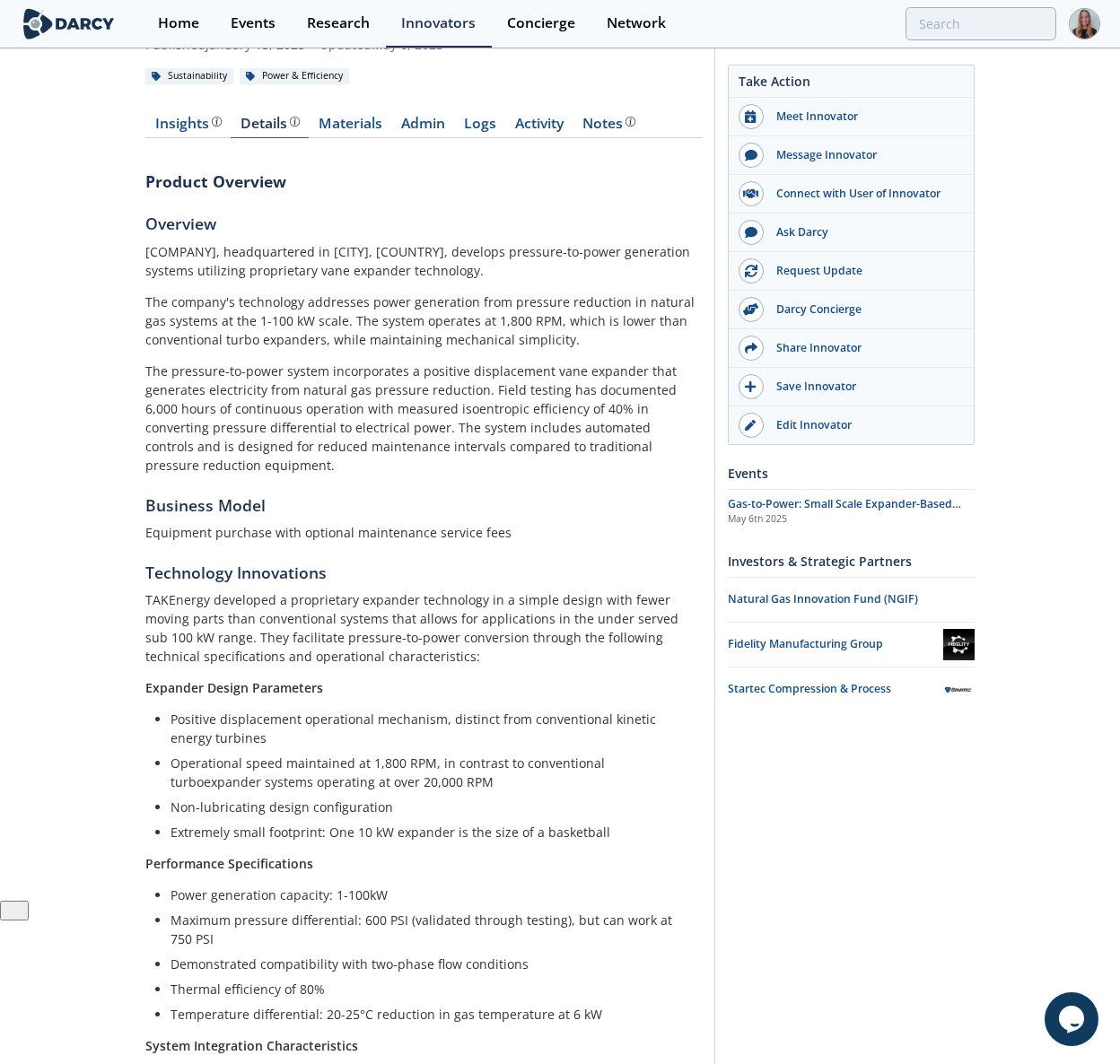 scroll, scrollTop: 0, scrollLeft: 0, axis: both 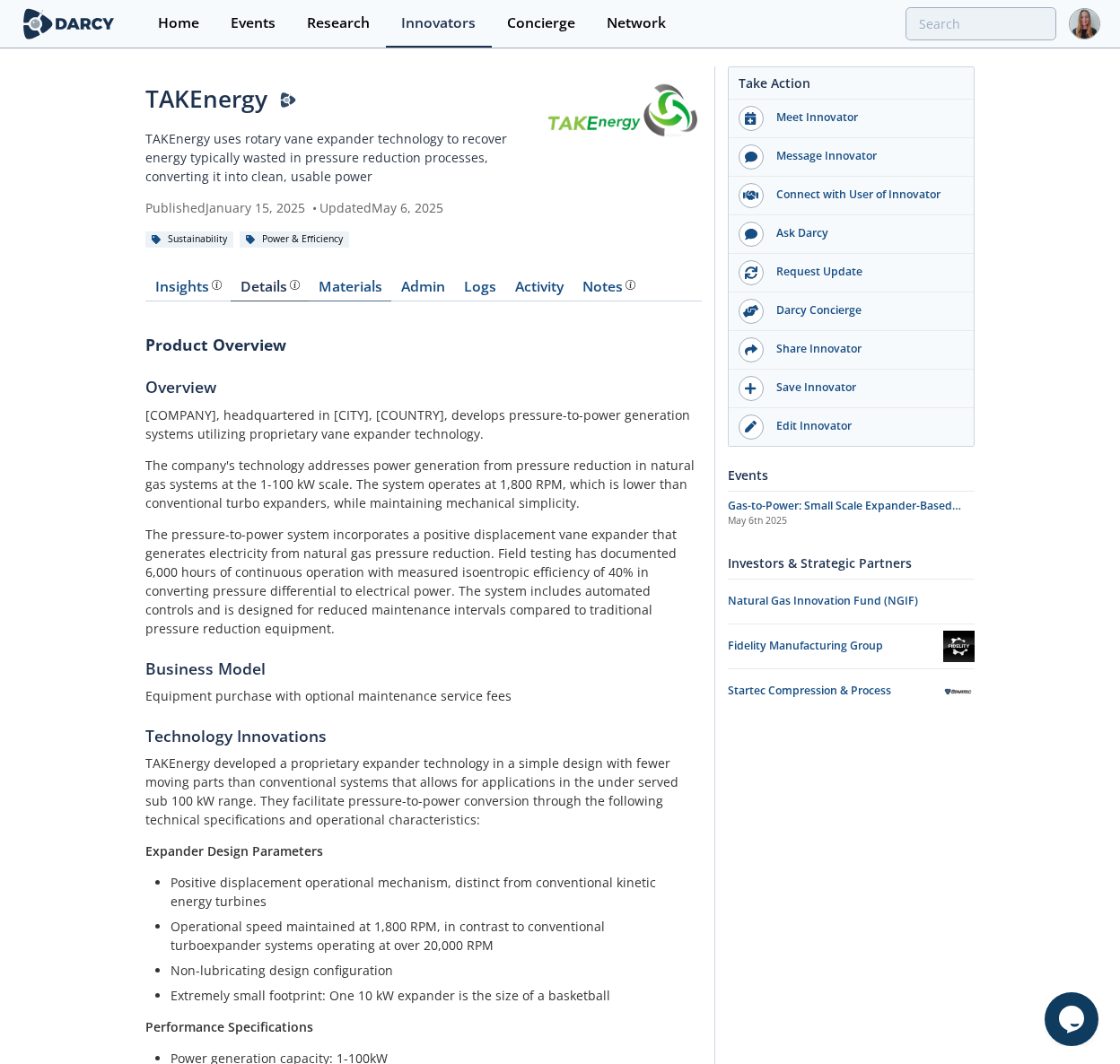 click on "Materials" at bounding box center (350, 291) 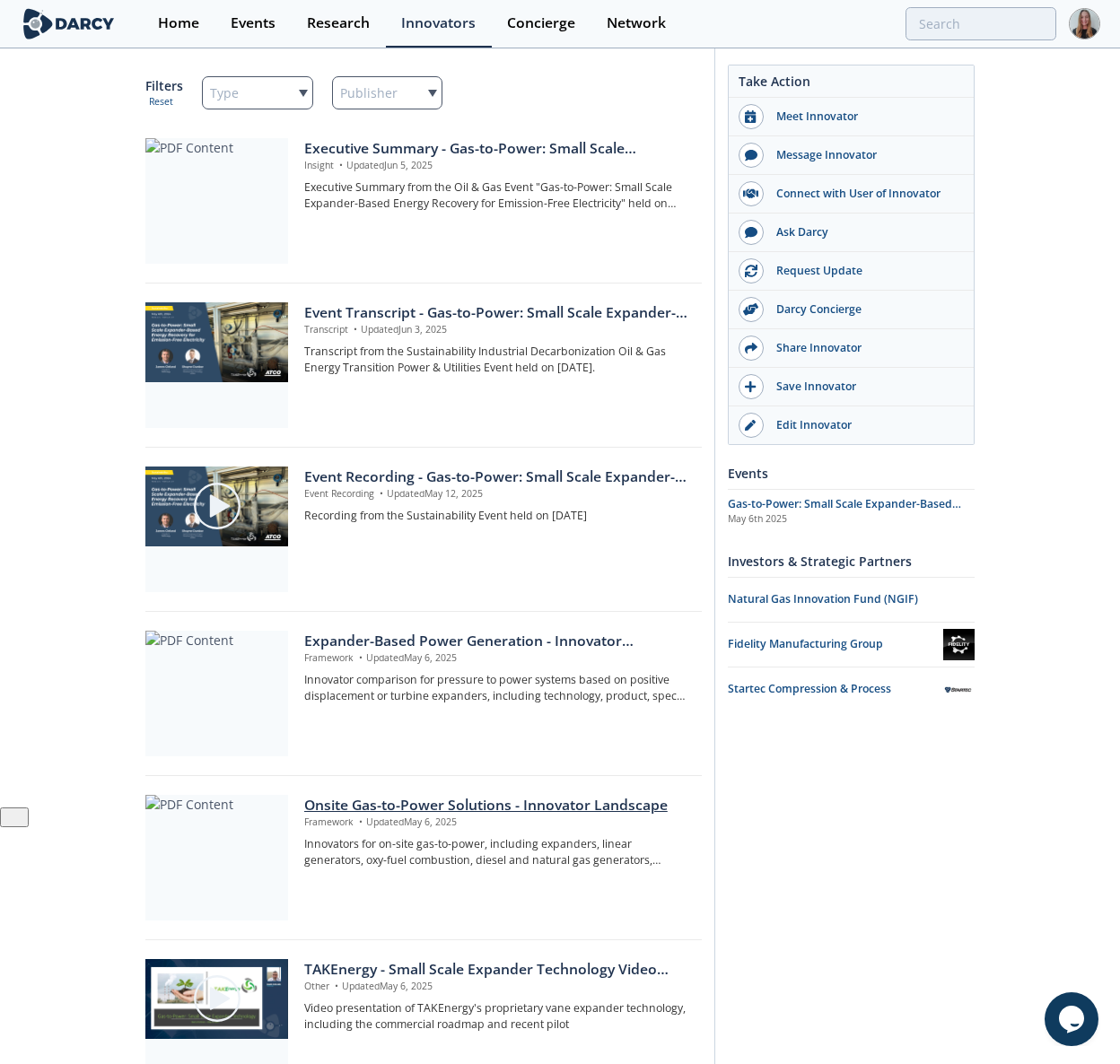 scroll, scrollTop: 0, scrollLeft: 0, axis: both 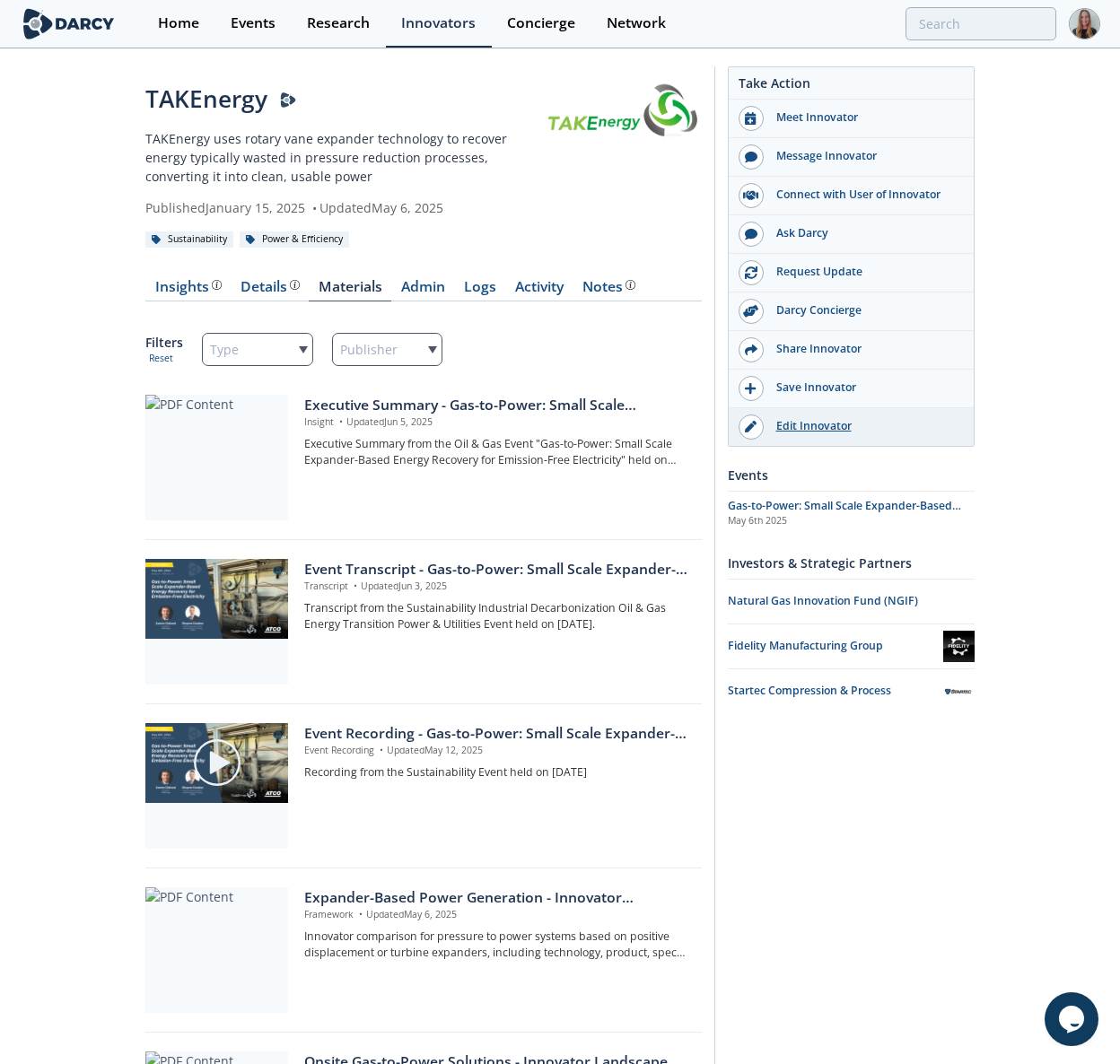 drag, startPoint x: 901, startPoint y: 146, endPoint x: 902, endPoint y: 440, distance: 294.0017 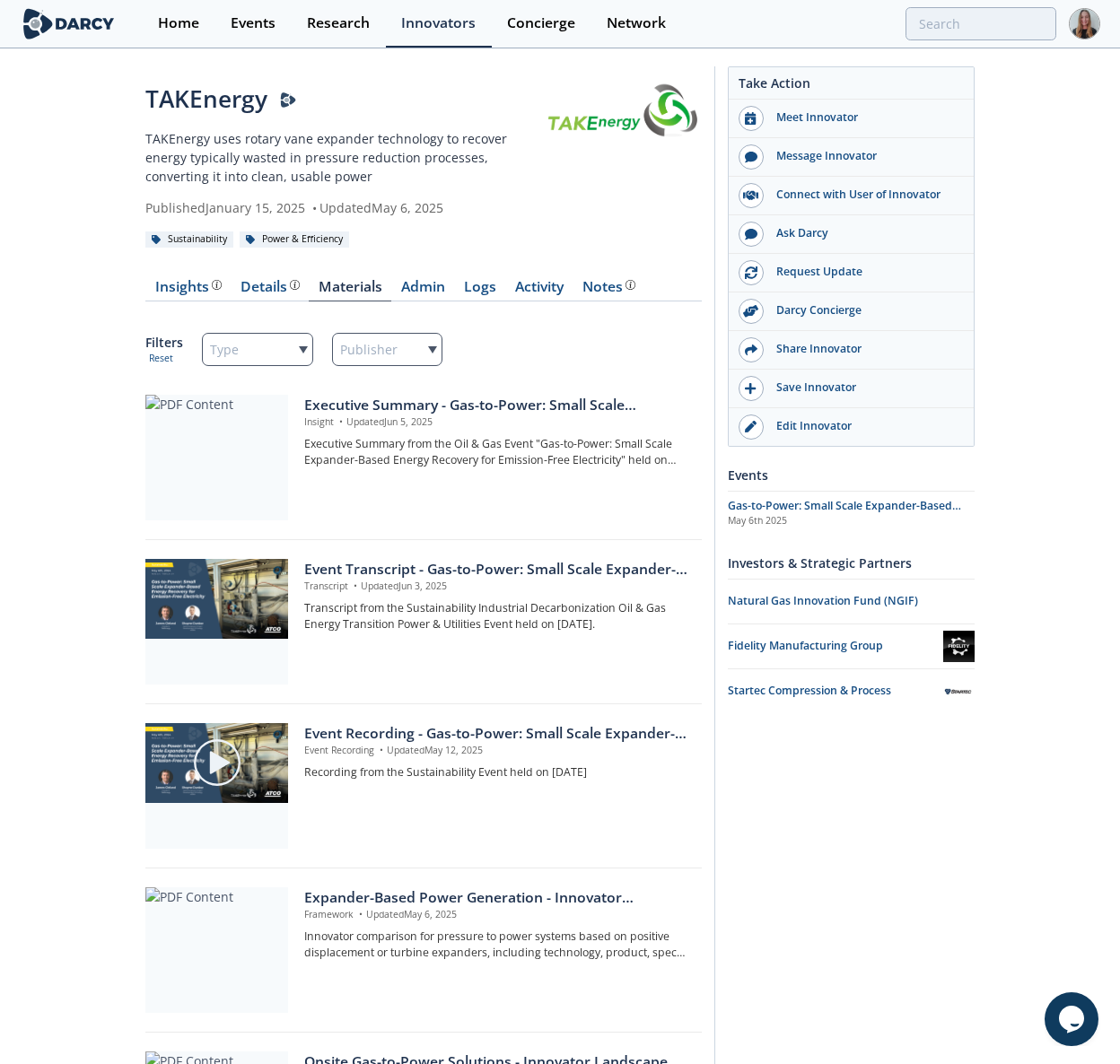 click on "[COMPANY]
[COMPANY] uses rotary vane expander technology to recover energy typically wasted in pressure reduction processes, converting it into clean, usable power
Published [MONTH] [DAY], [YEAR]
•
Updated [MONTH] [DAY], [YEAR]
Sustainability
Power & Efficiency" at bounding box center (560, 886) 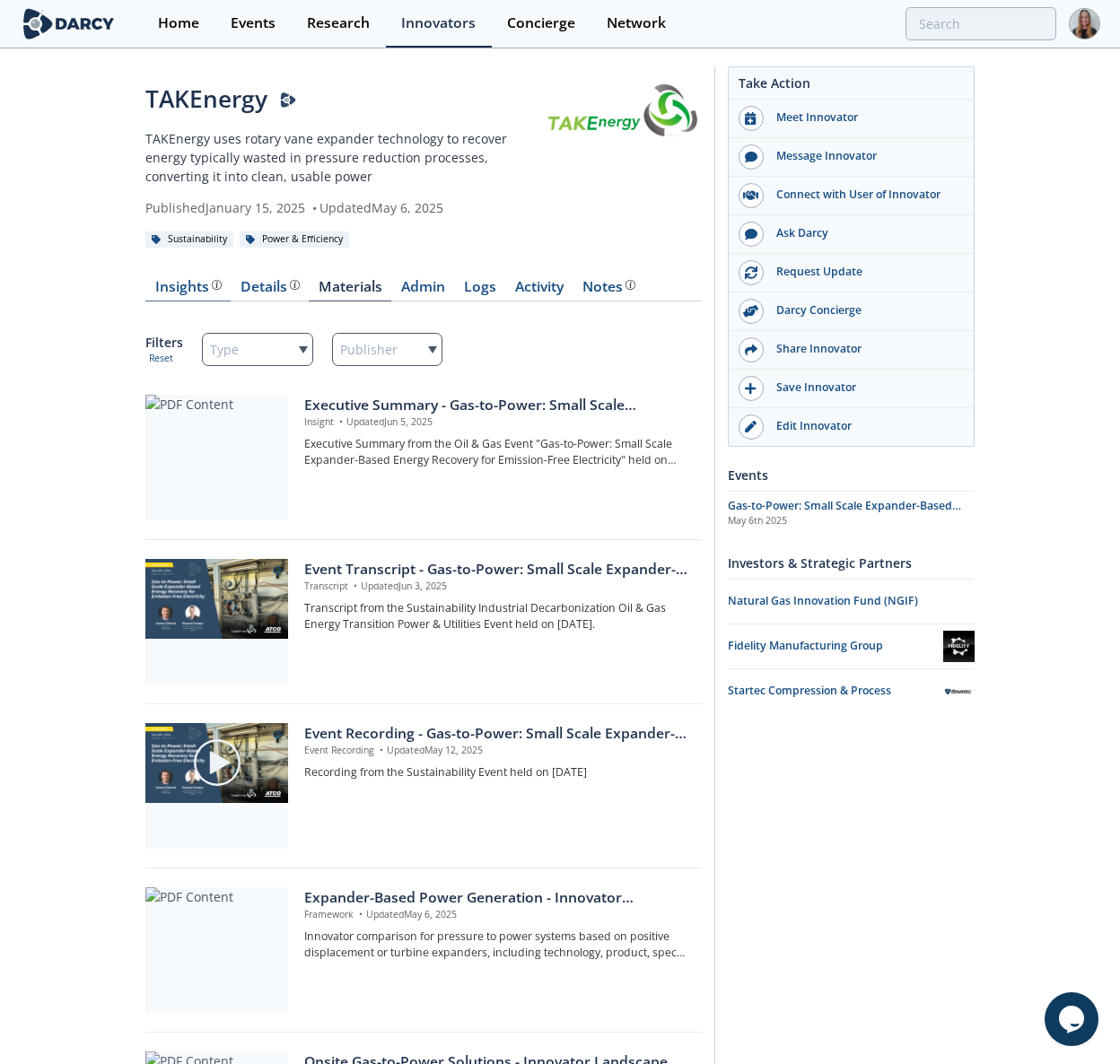 click on "Insights" at bounding box center [188, 287] 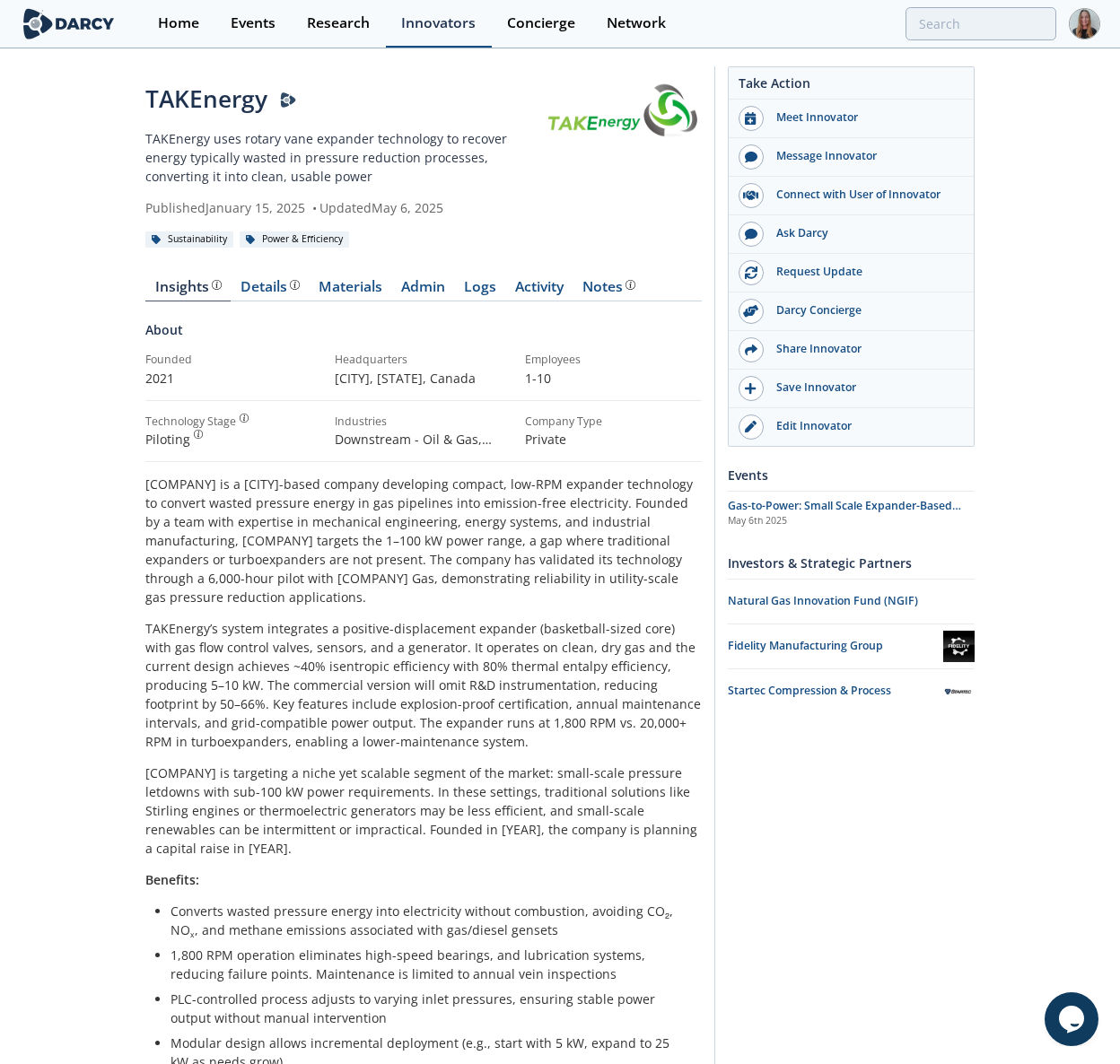 click on "Innovators" at bounding box center (438, 23) 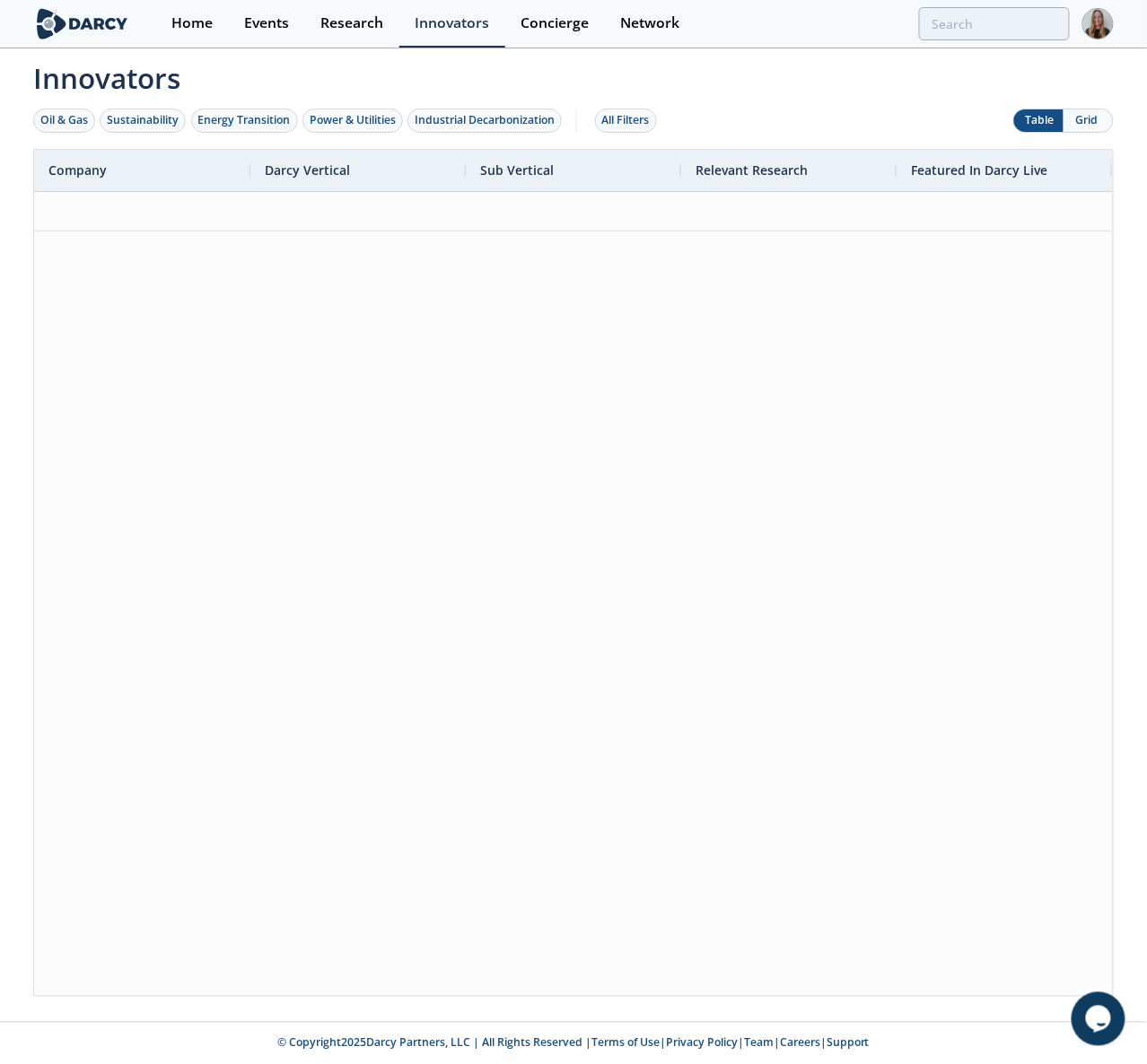 click on "Grid" at bounding box center [1088, 120] 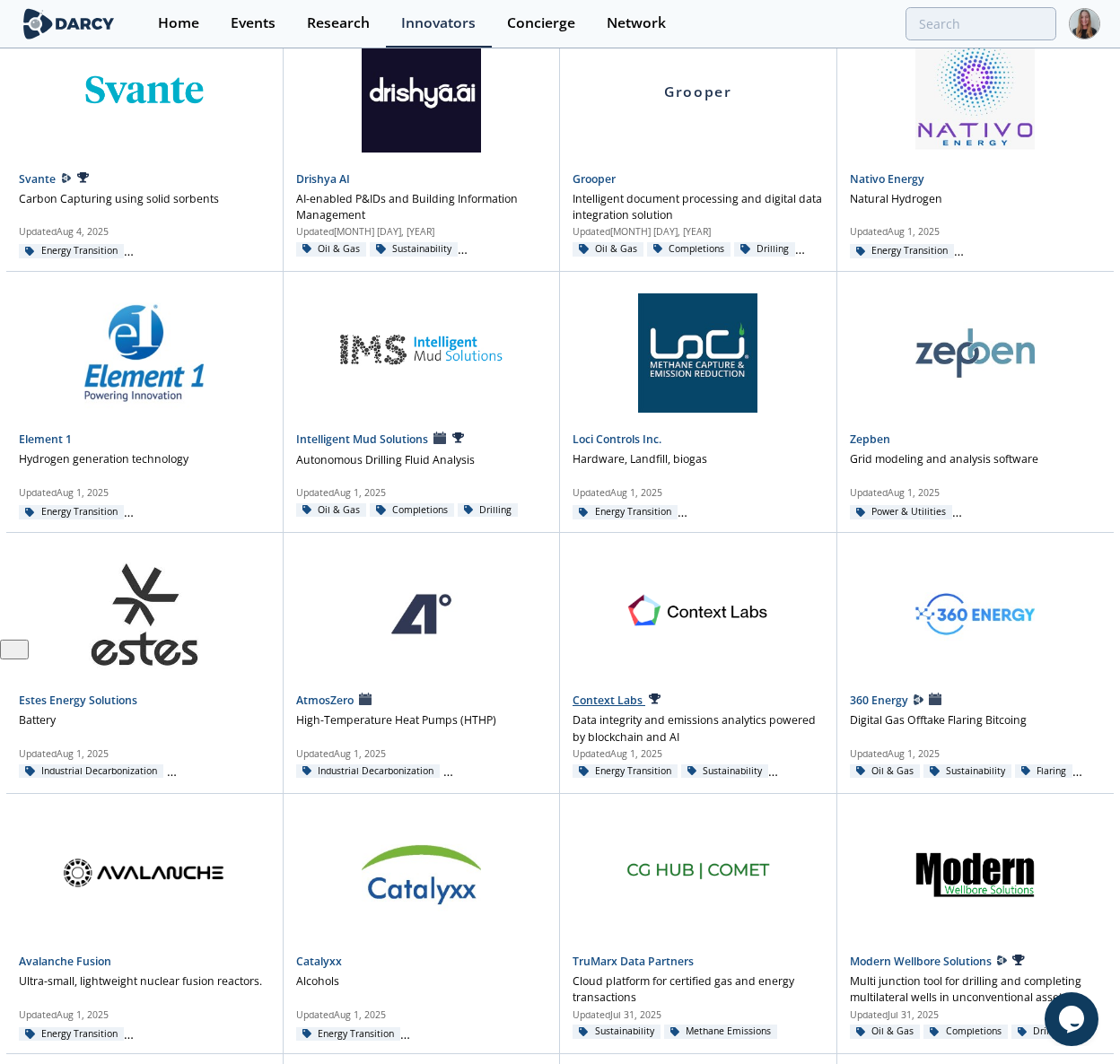 scroll, scrollTop: 0, scrollLeft: 0, axis: both 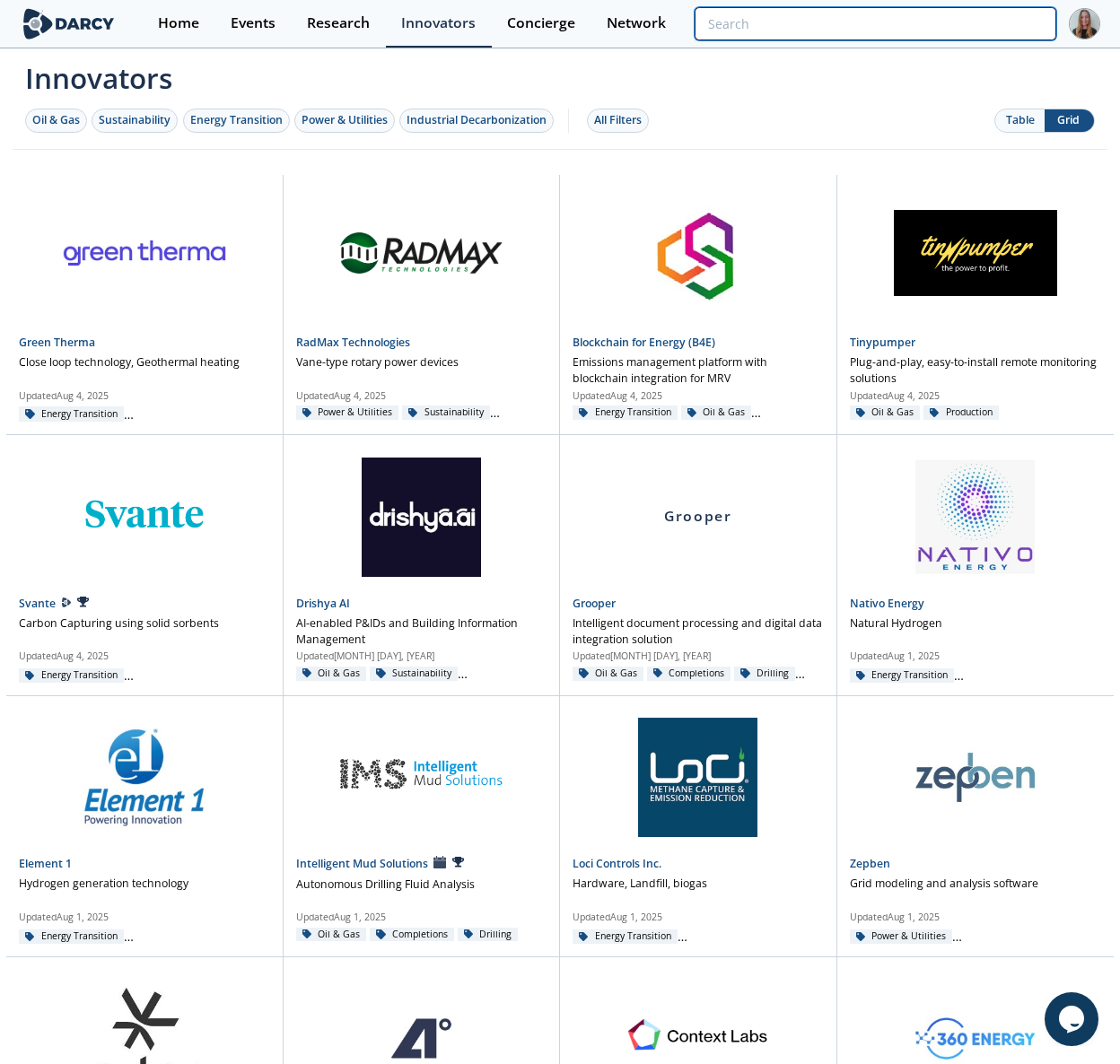click at bounding box center [875, 23] 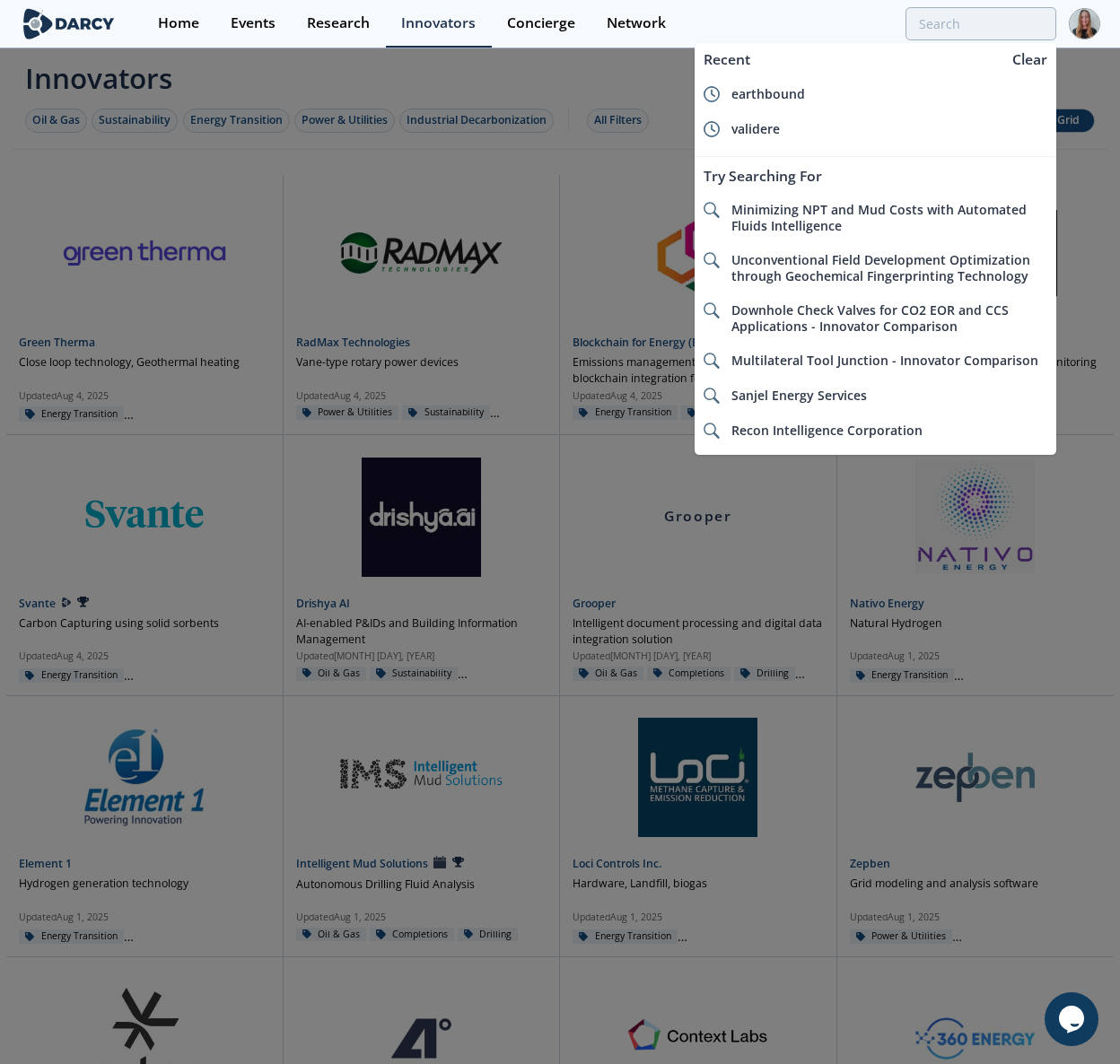 click at bounding box center (560, 532) 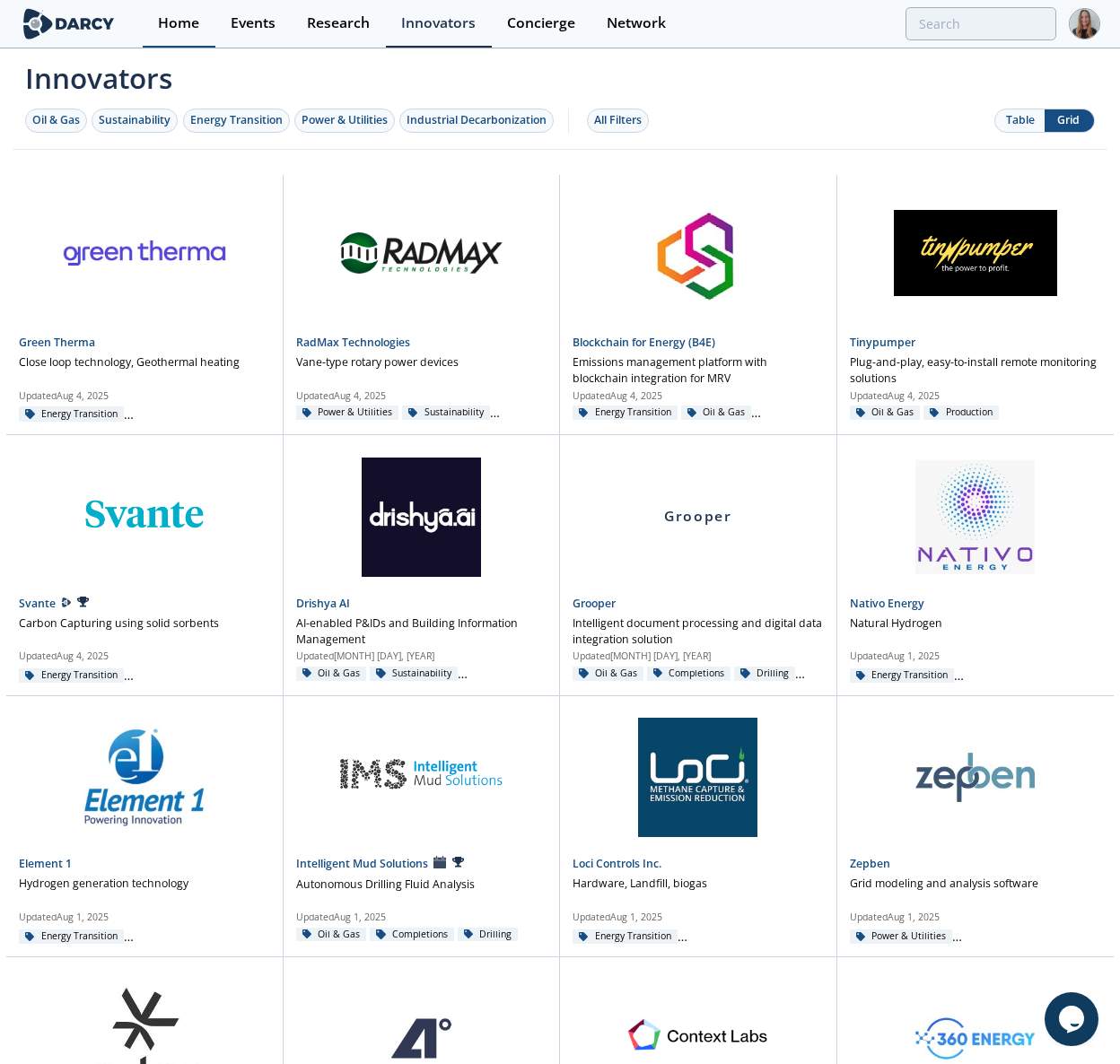 click on "Home" at bounding box center (179, 23) 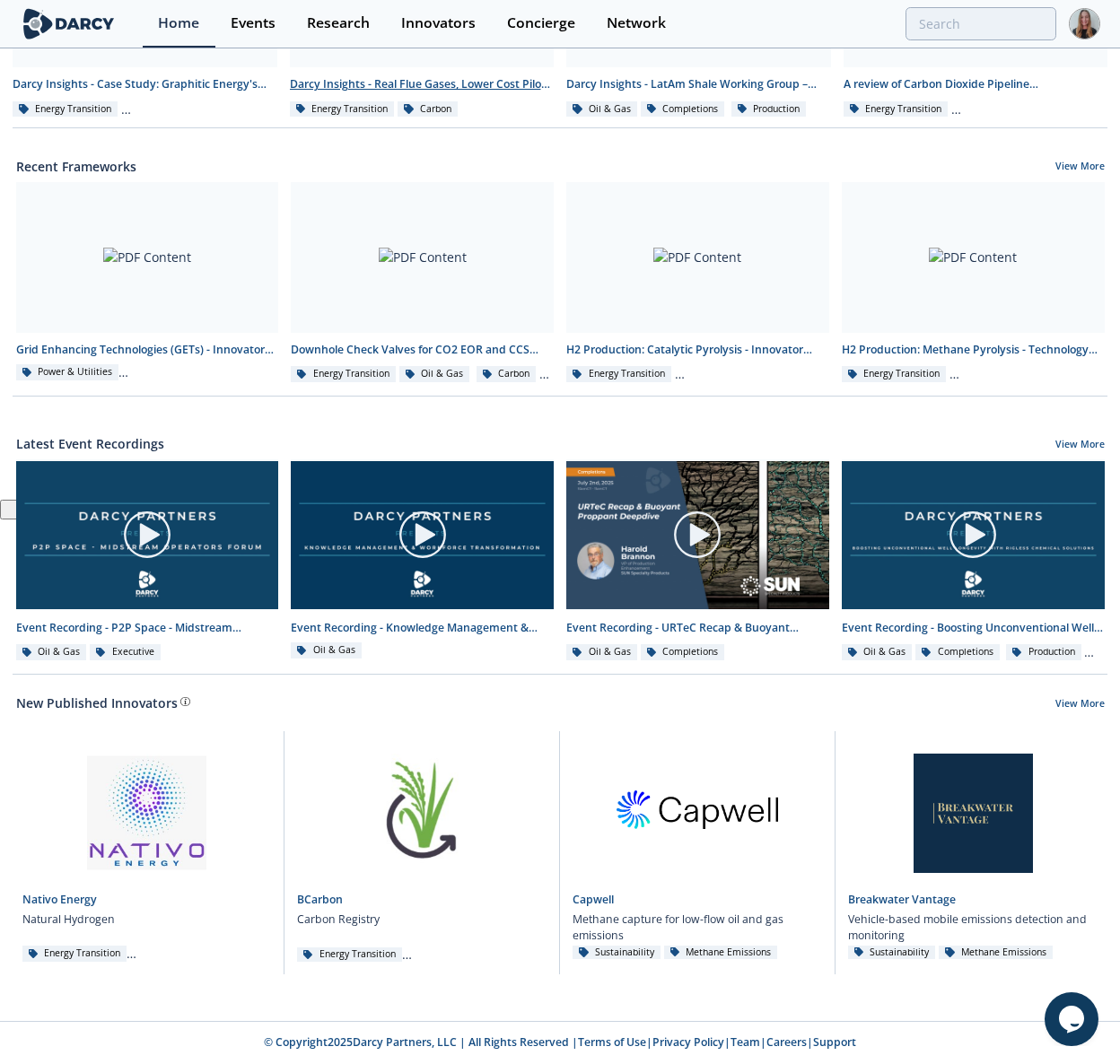 scroll, scrollTop: 0, scrollLeft: 0, axis: both 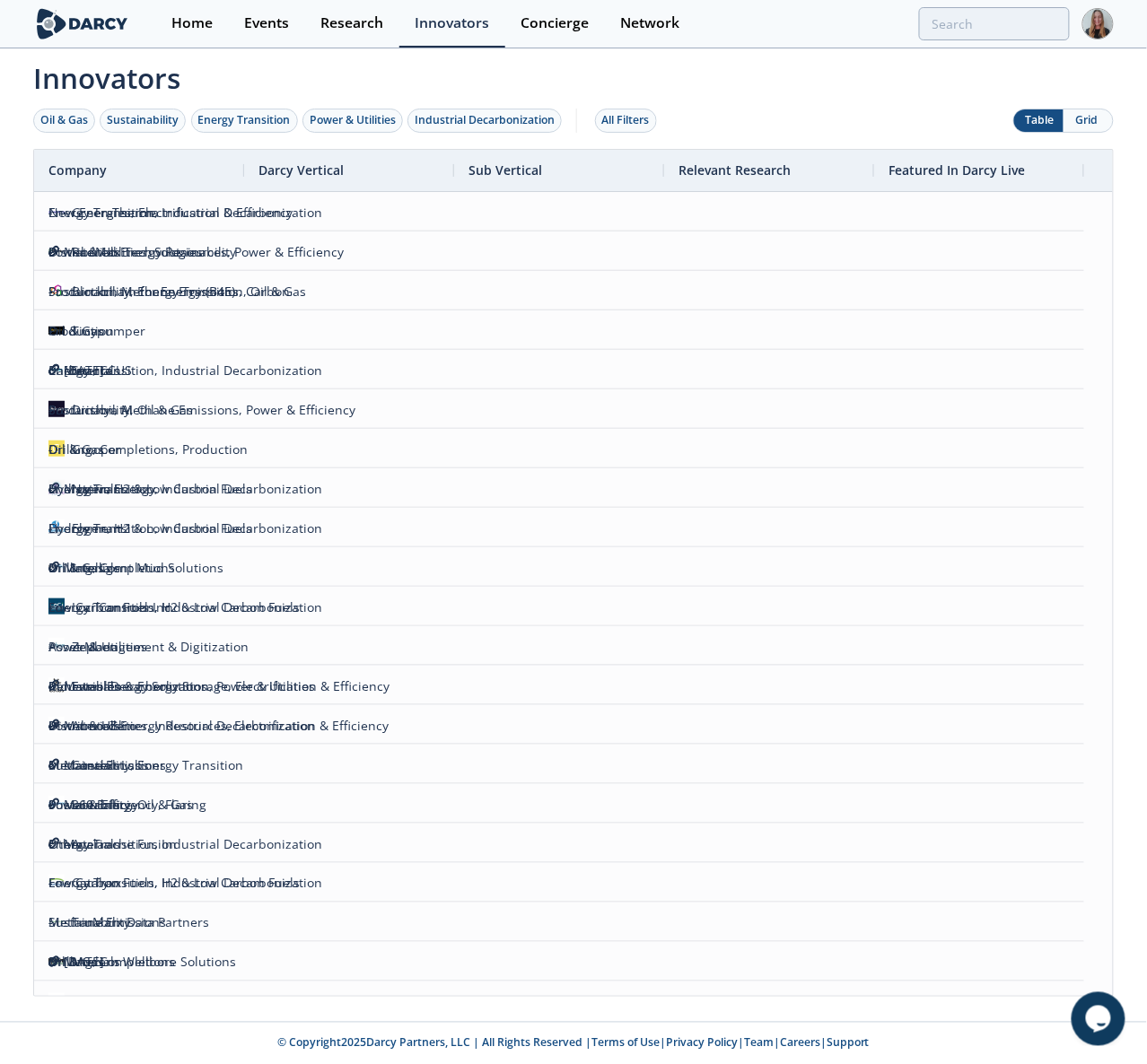 click on "Grid" at bounding box center [1088, 120] 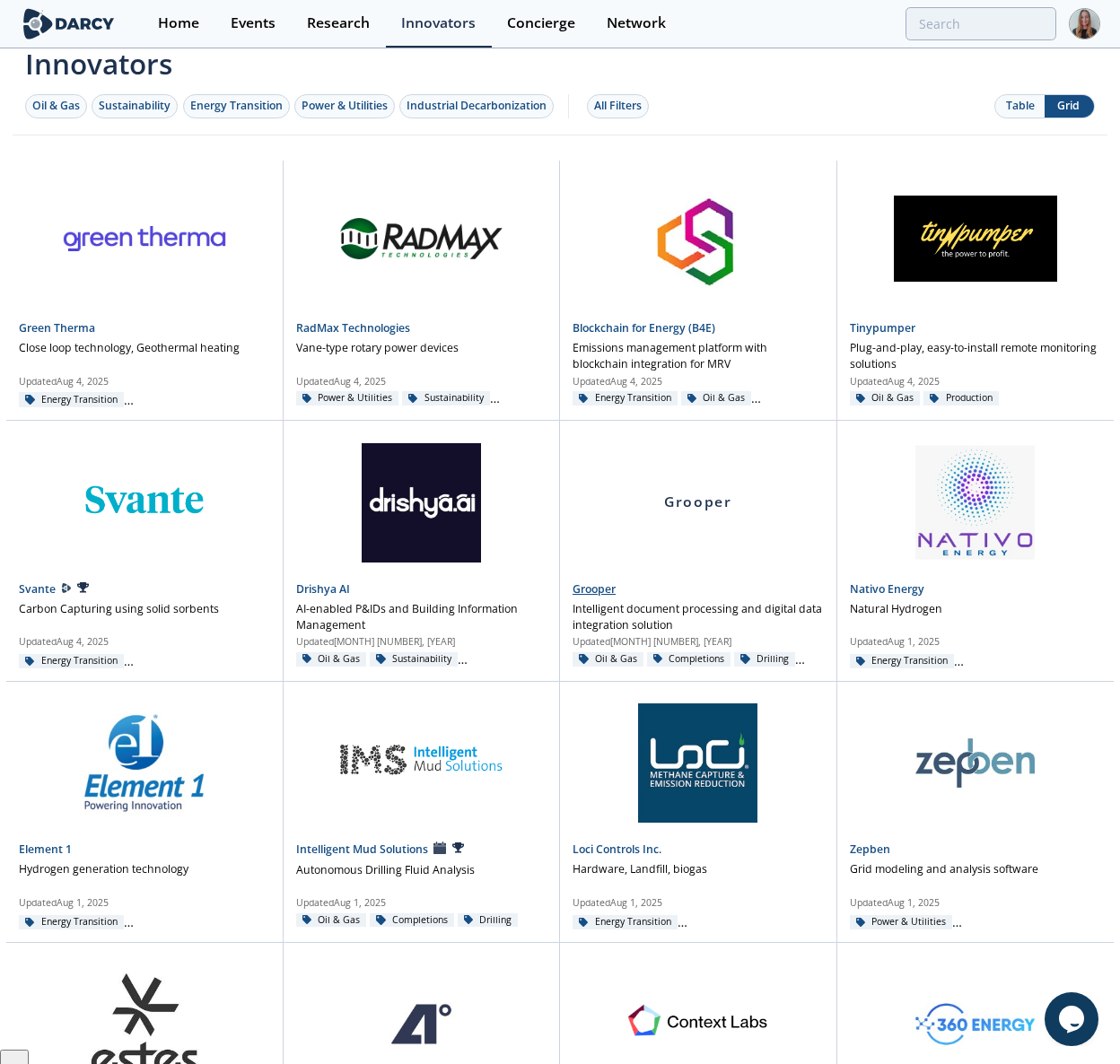 scroll, scrollTop: 0, scrollLeft: 0, axis: both 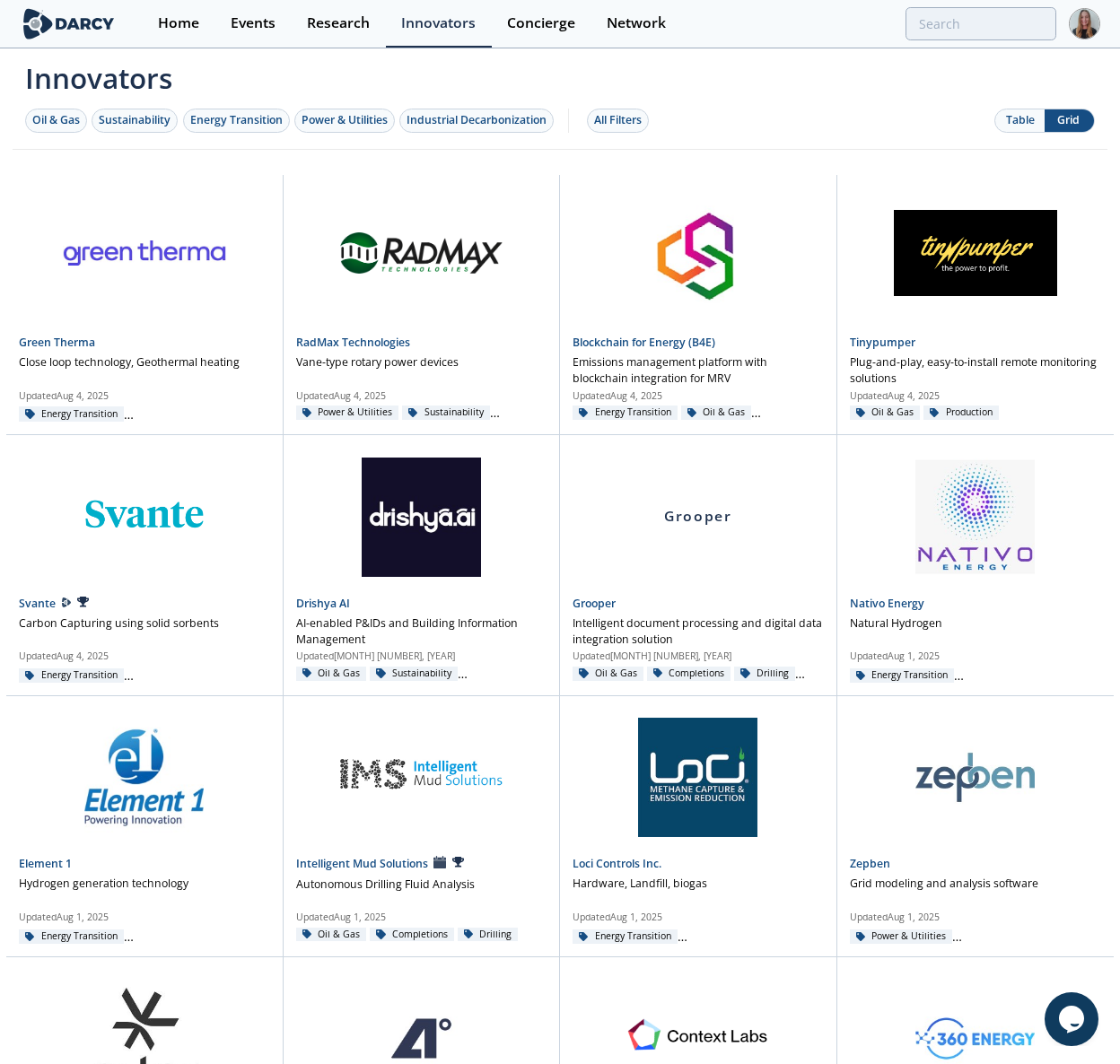 click on "Table" at bounding box center [1019, 120] 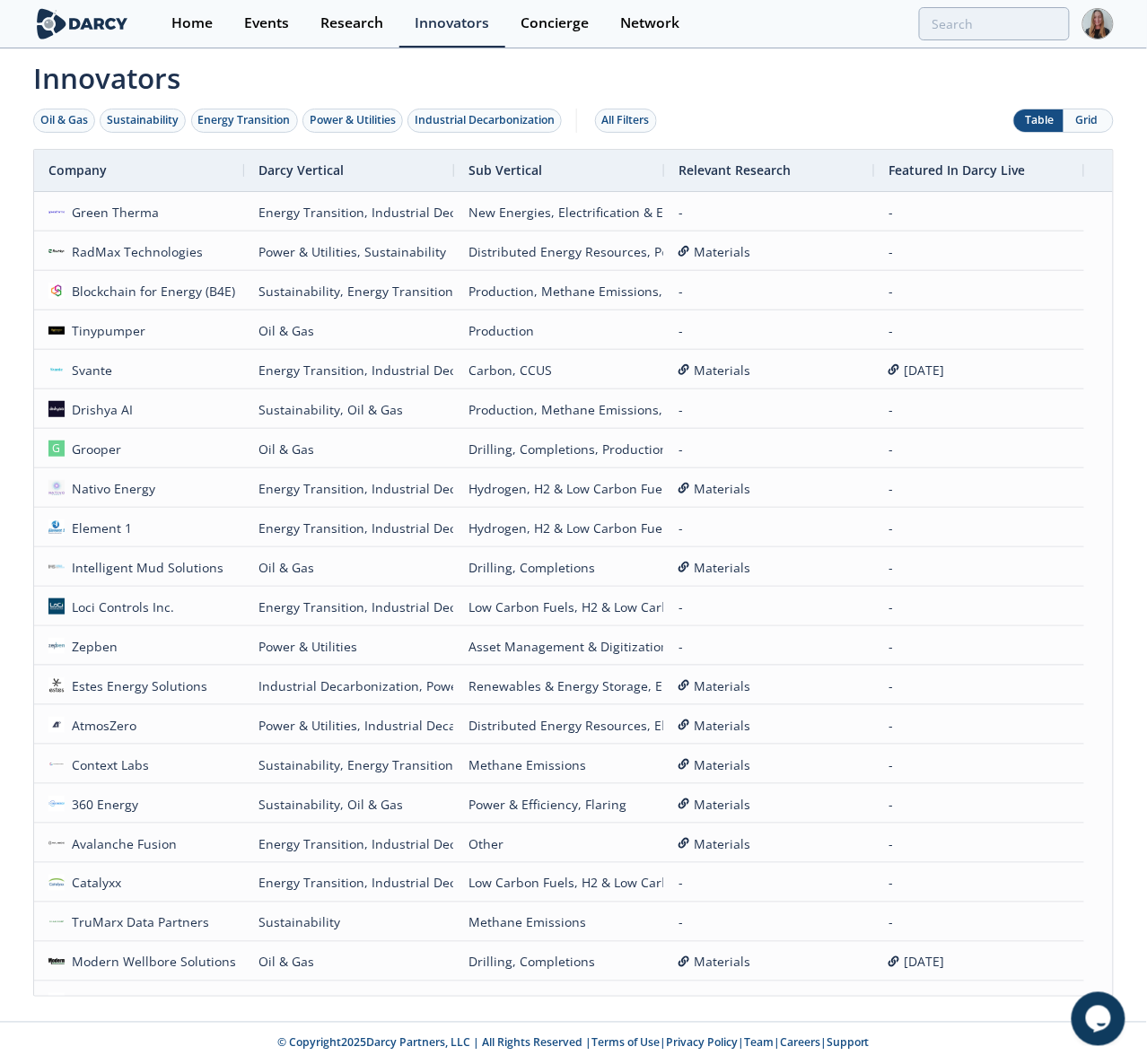 click on "Grid" at bounding box center (1088, 120) 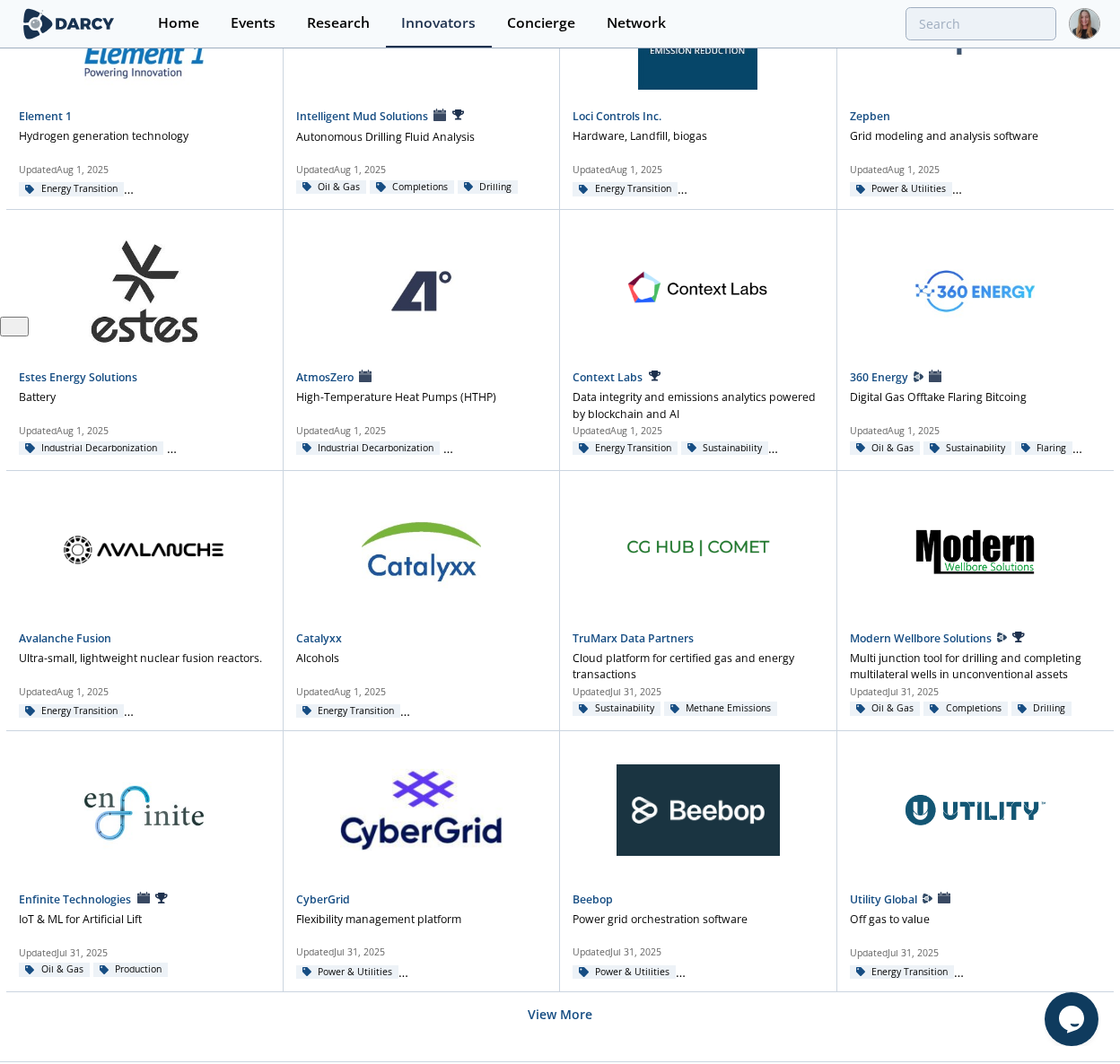 scroll, scrollTop: 718, scrollLeft: 0, axis: vertical 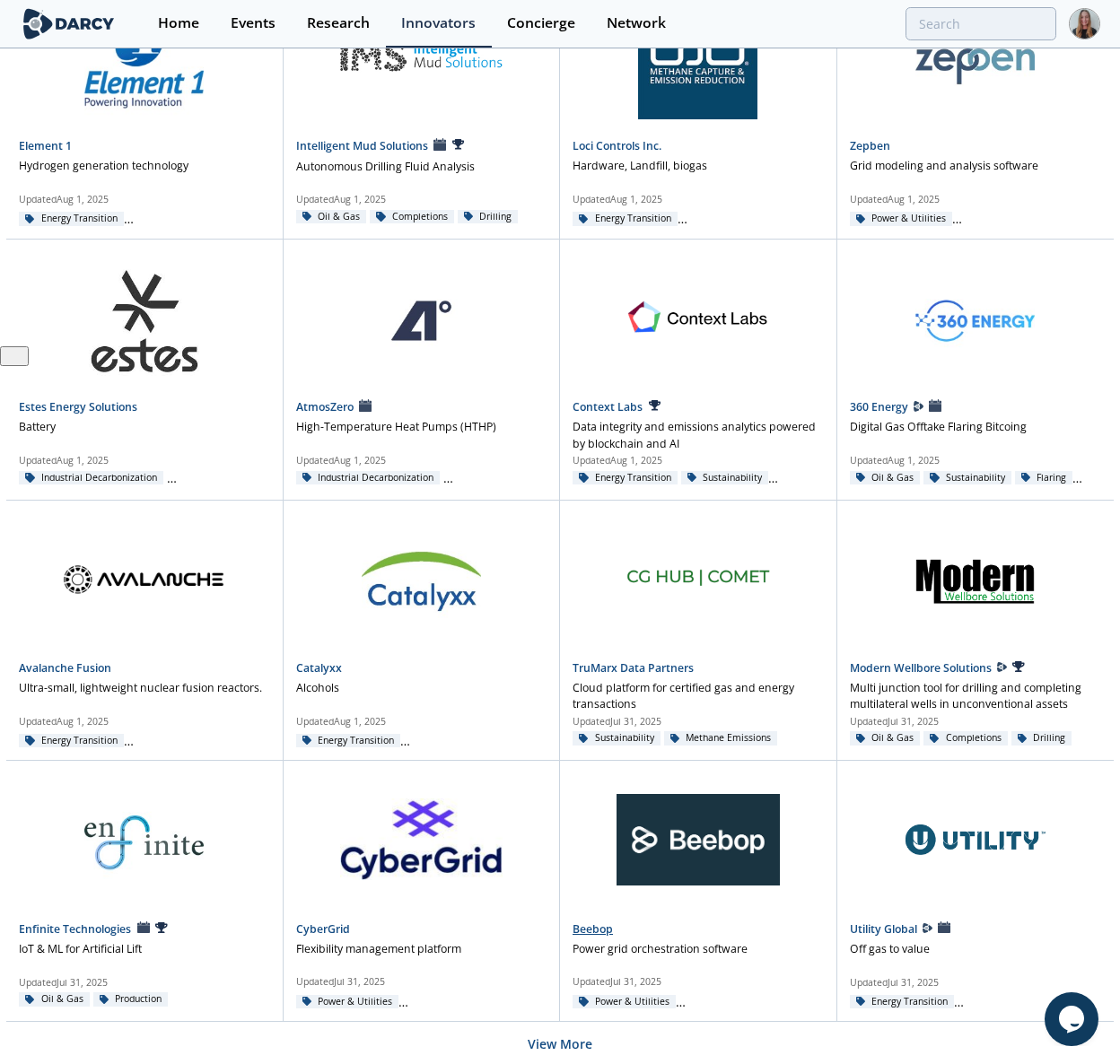 type 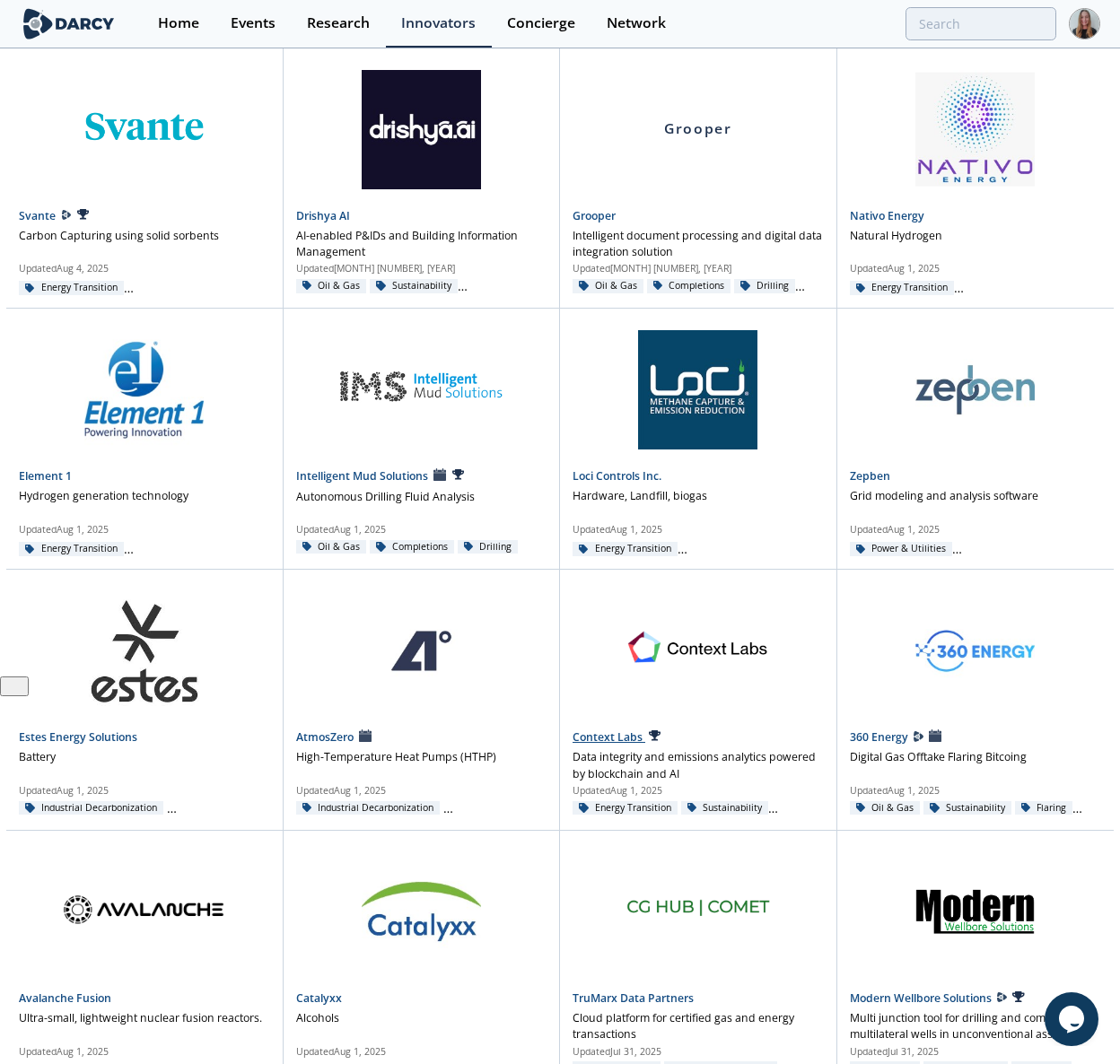 scroll, scrollTop: 388, scrollLeft: 0, axis: vertical 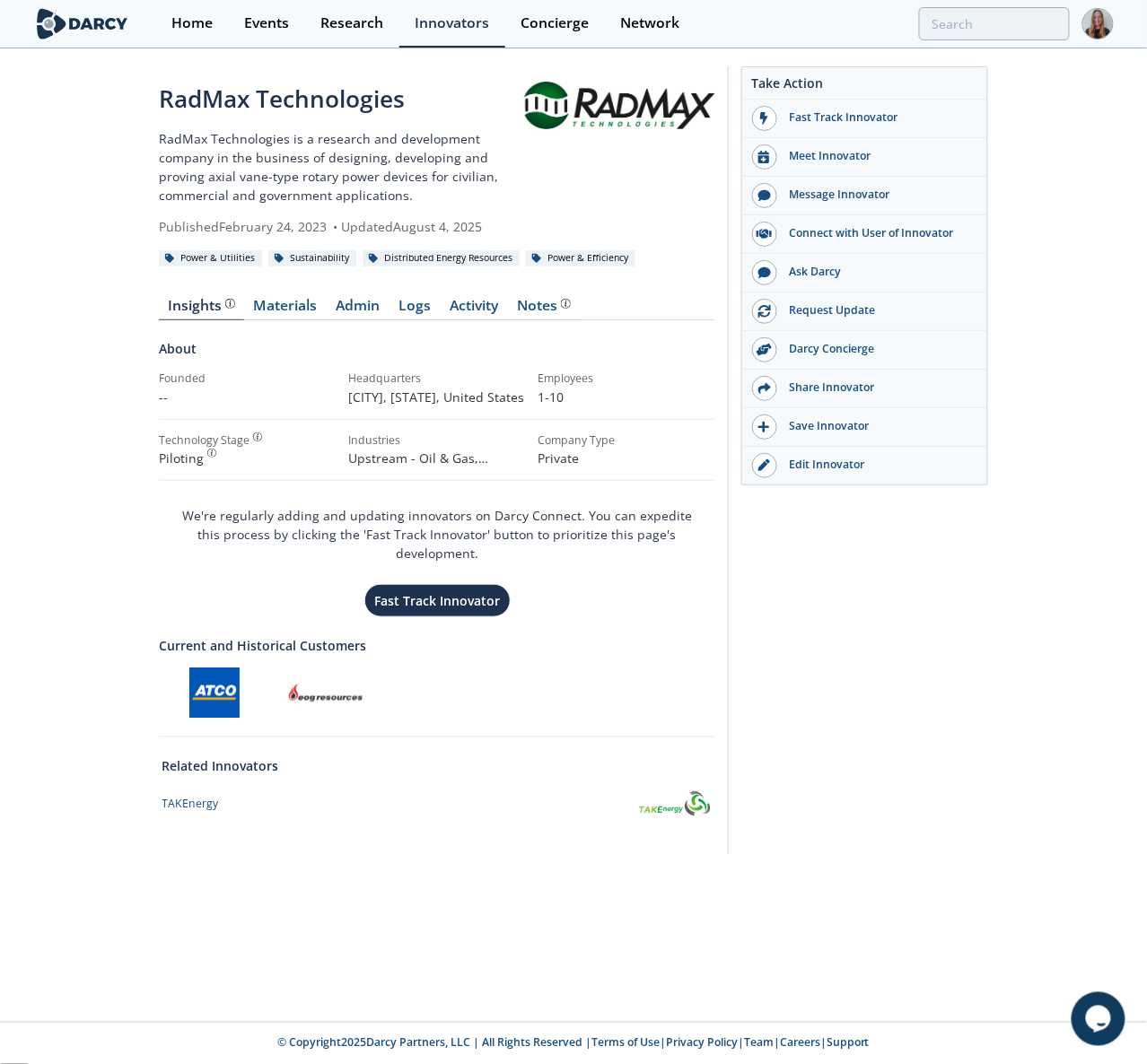 click at bounding box center [675, 804] 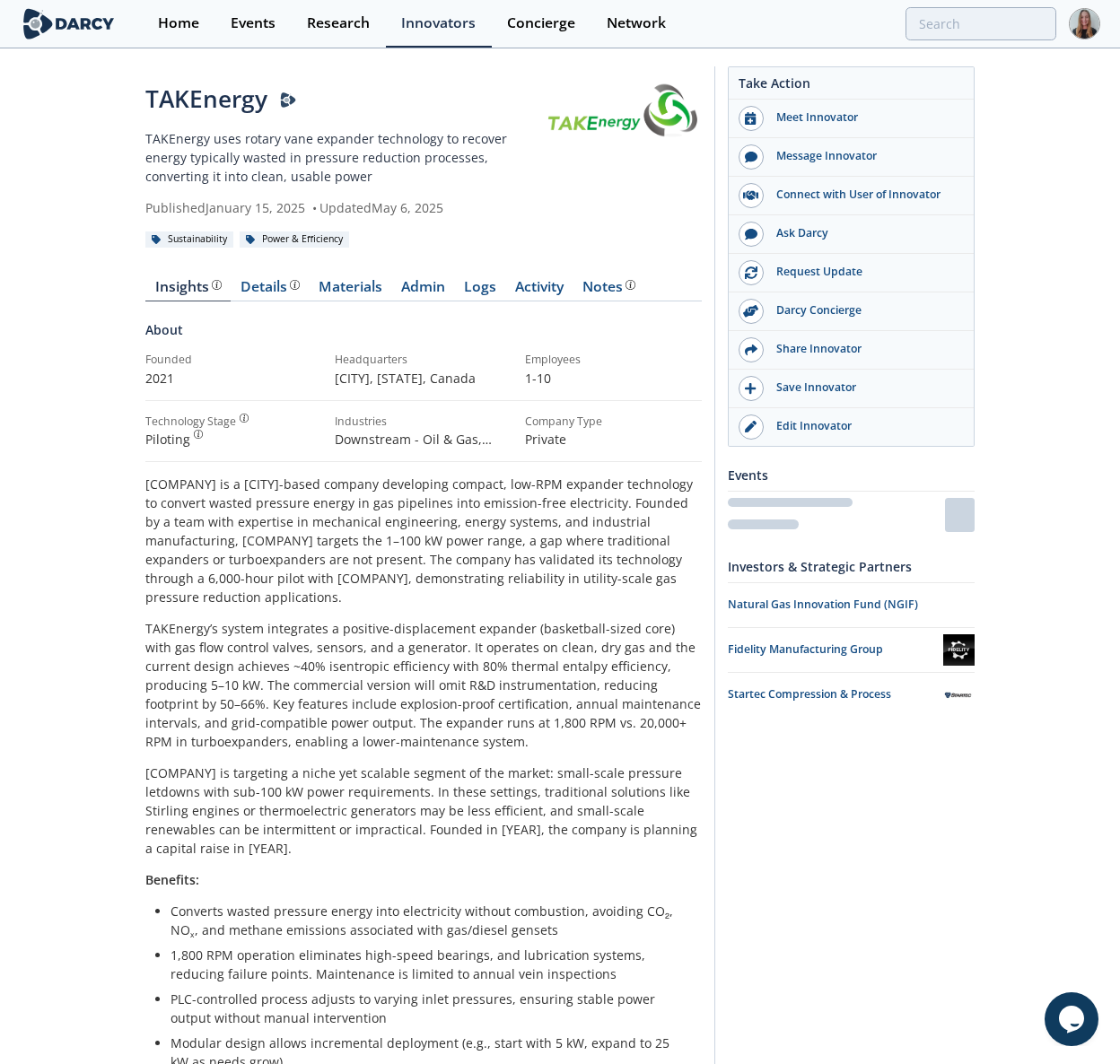 click on "[COMPANY] is targeting a niche yet scalable segment of the market: small-scale pressure letdowns with sub-100 kW power requirements. In these settings, traditional solutions like Stirling engines or thermoelectric generators may be less efficient, and small-scale renewables can be intermittent or impractical. Founded in [YEAR], the company is planning a capital raise in [YEAR]." at bounding box center [424, 810] 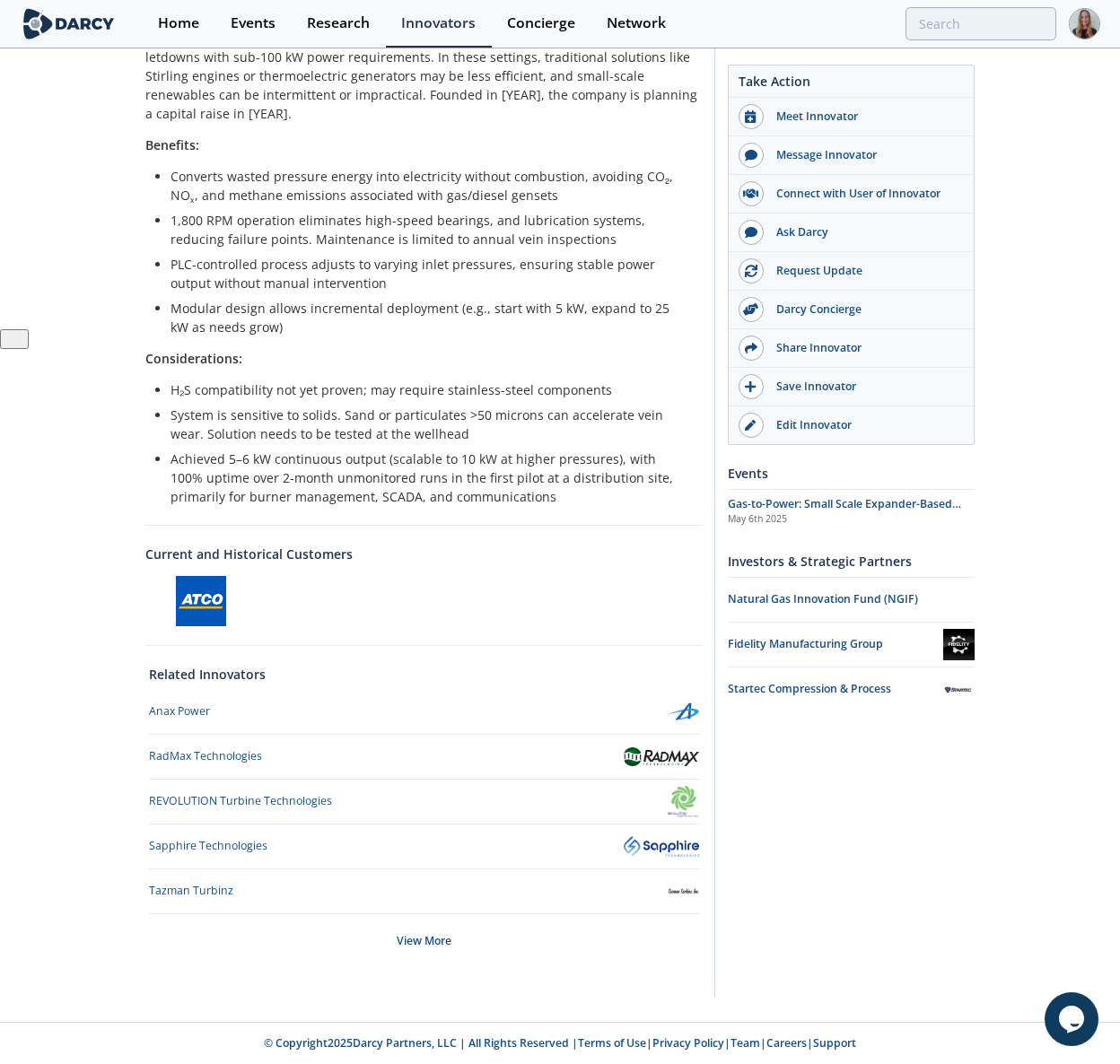 scroll, scrollTop: 0, scrollLeft: 0, axis: both 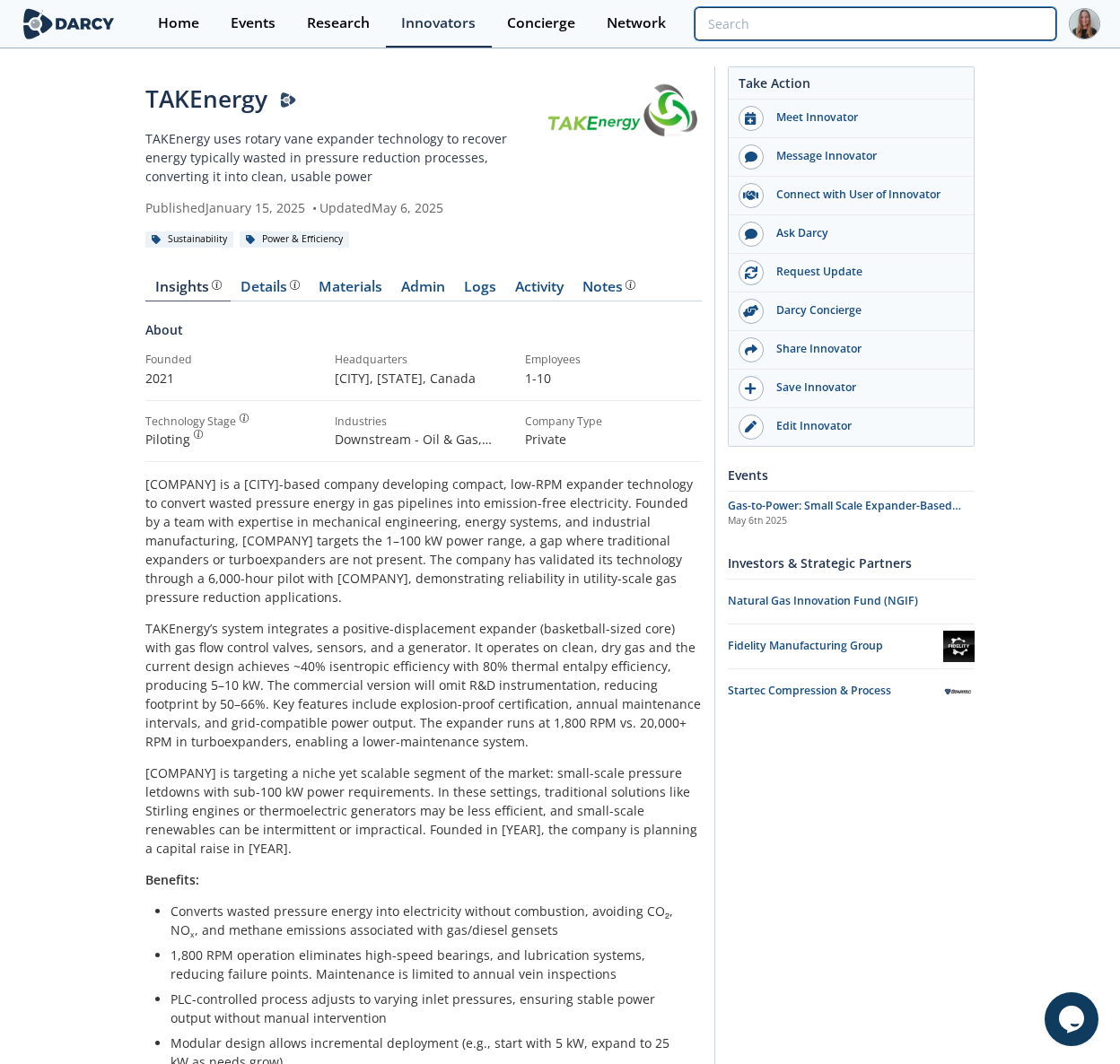 click at bounding box center [875, 23] 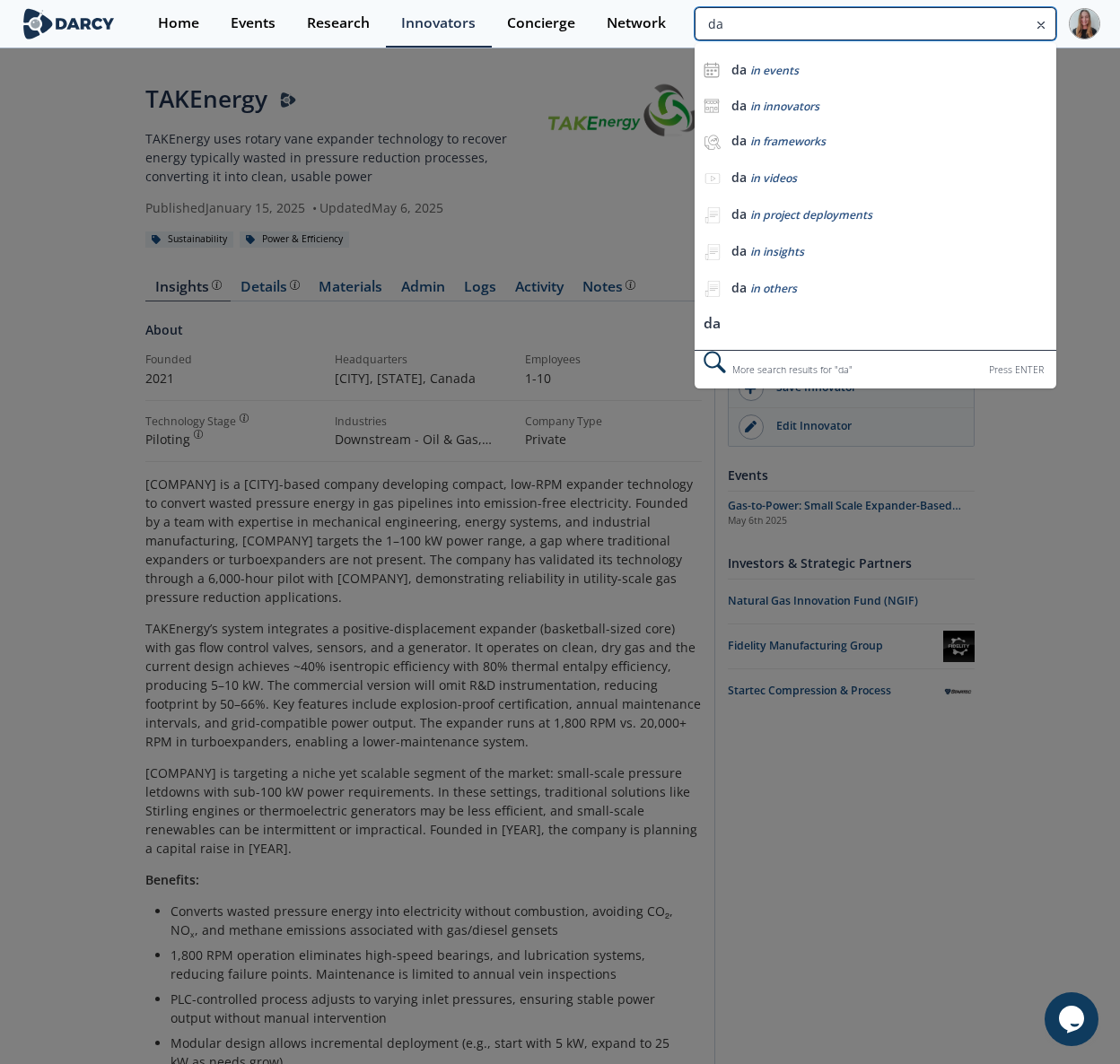 type on "d" 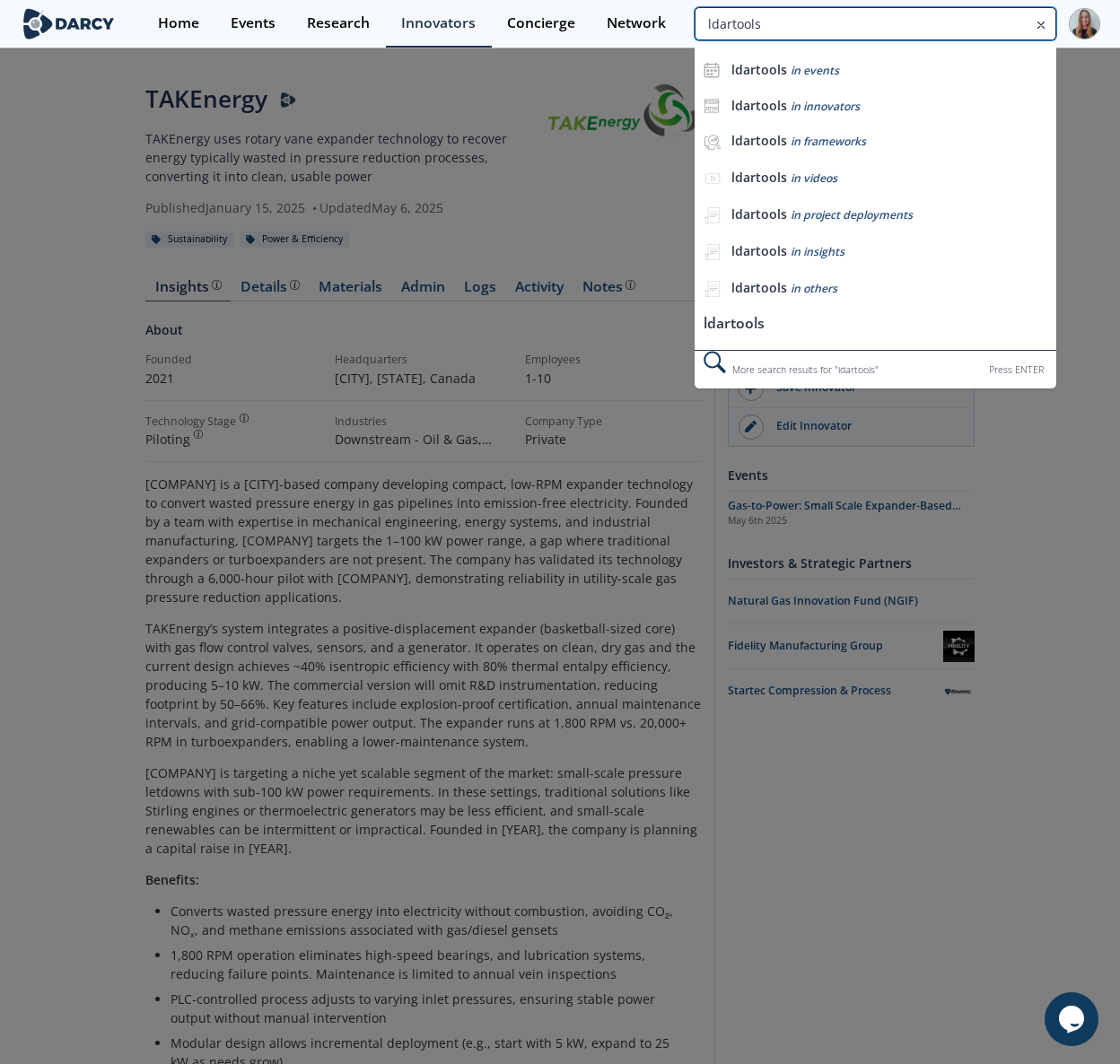 type on "ldartools" 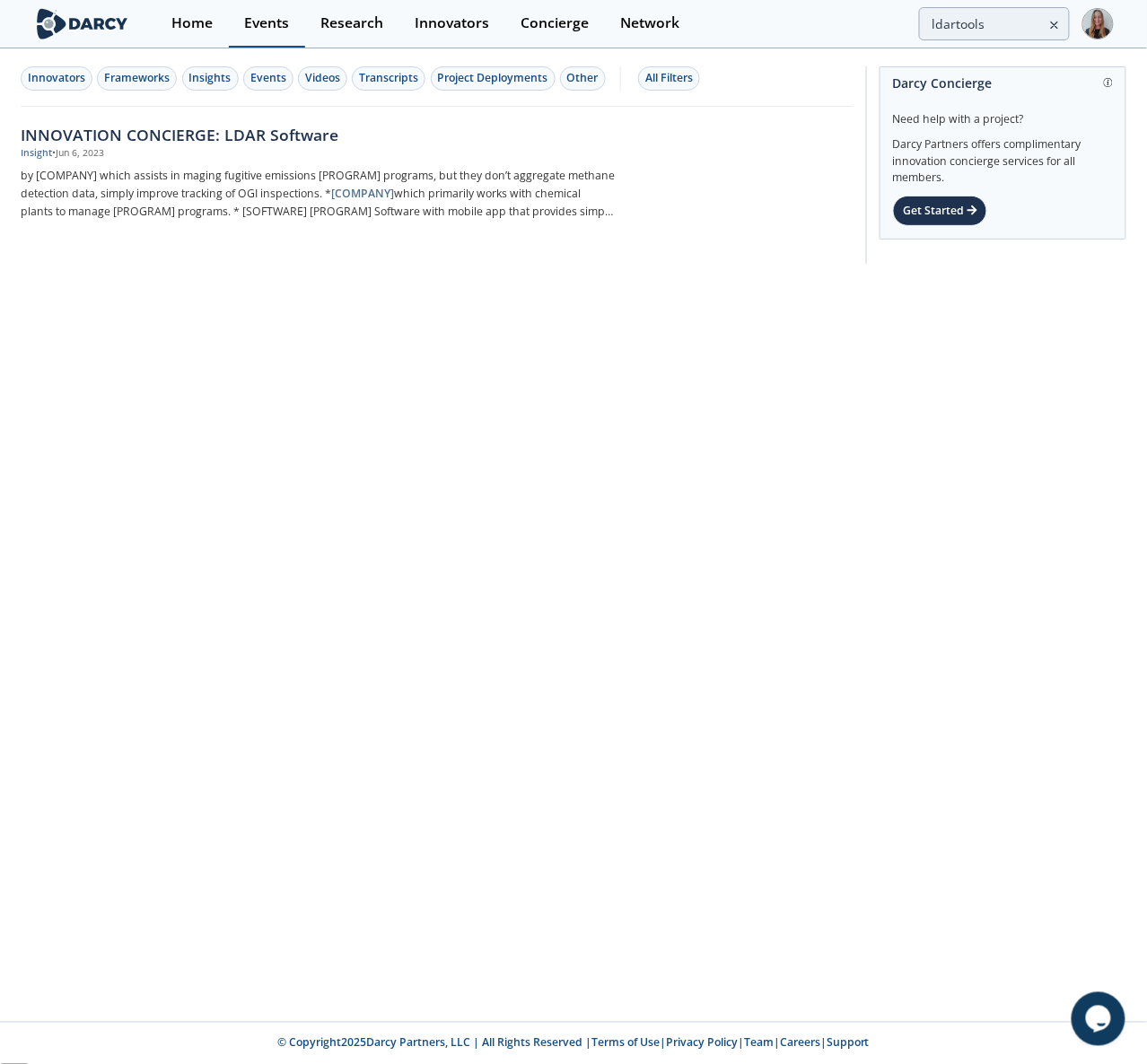type 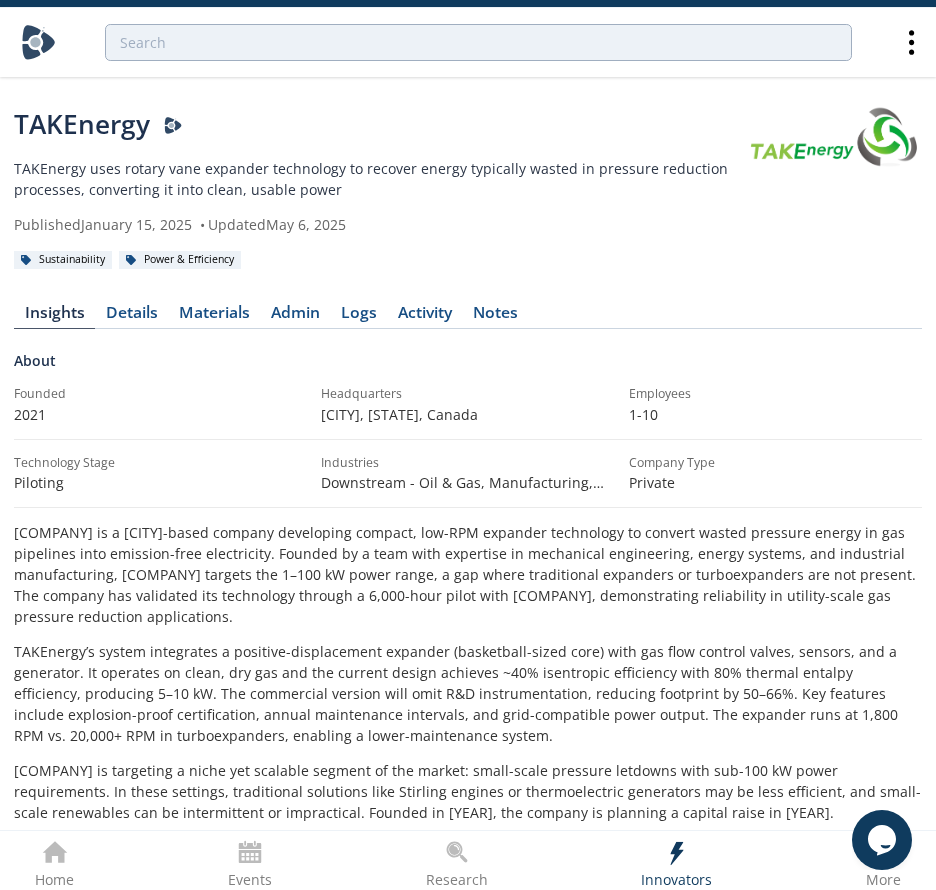 click on "About" at bounding box center (468, 367) 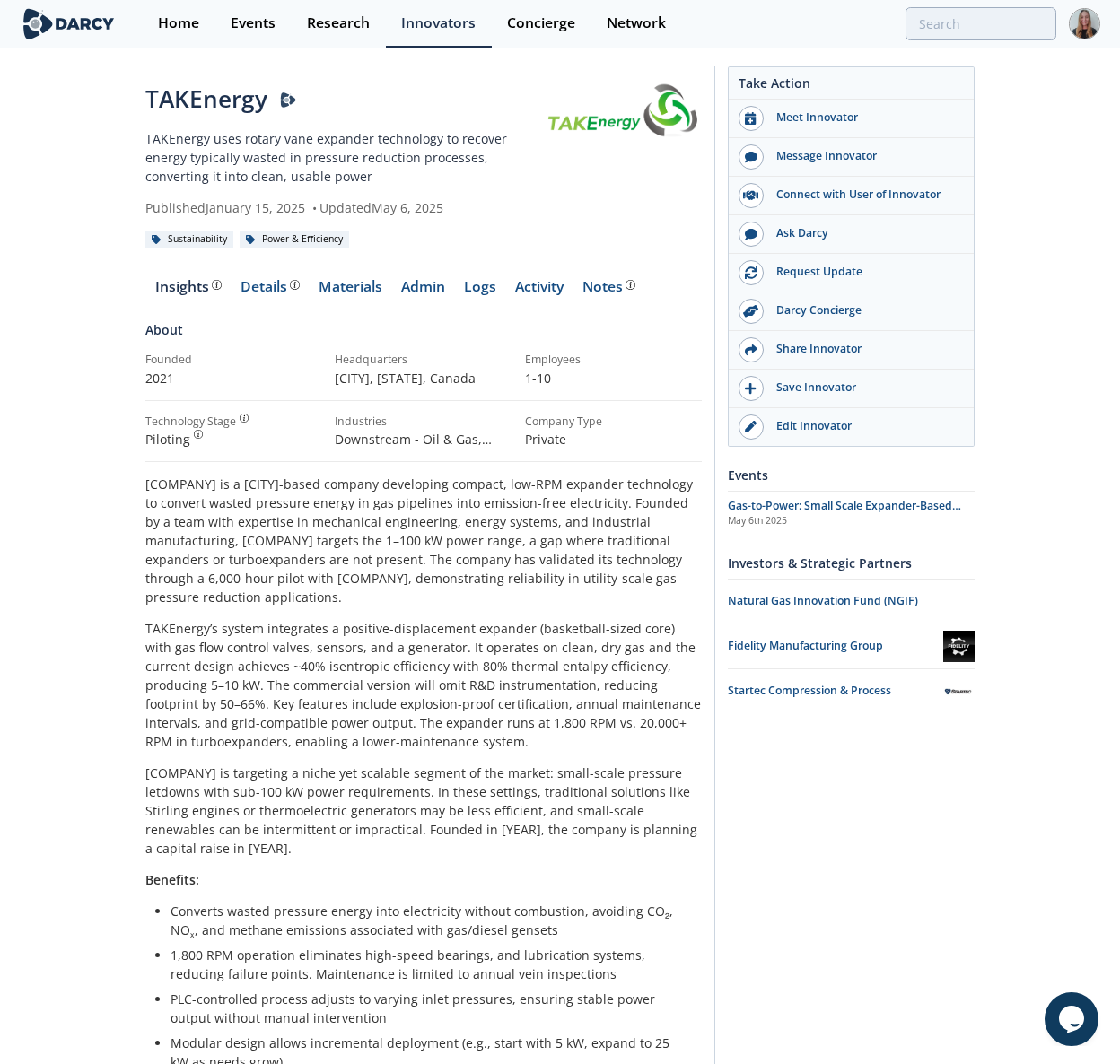 drag, startPoint x: 129, startPoint y: 293, endPoint x: 209, endPoint y: 328, distance: 87.32125 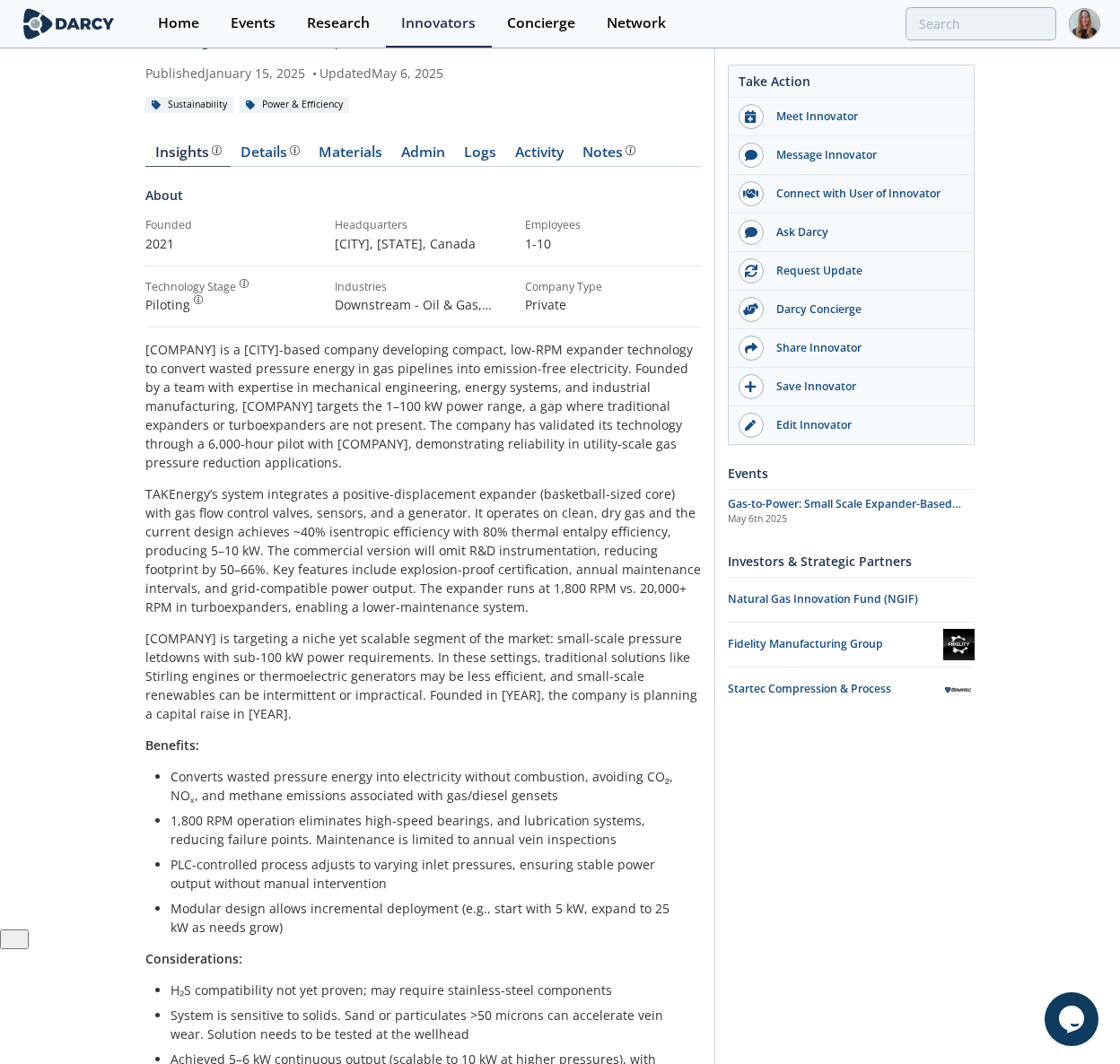 scroll, scrollTop: 0, scrollLeft: 0, axis: both 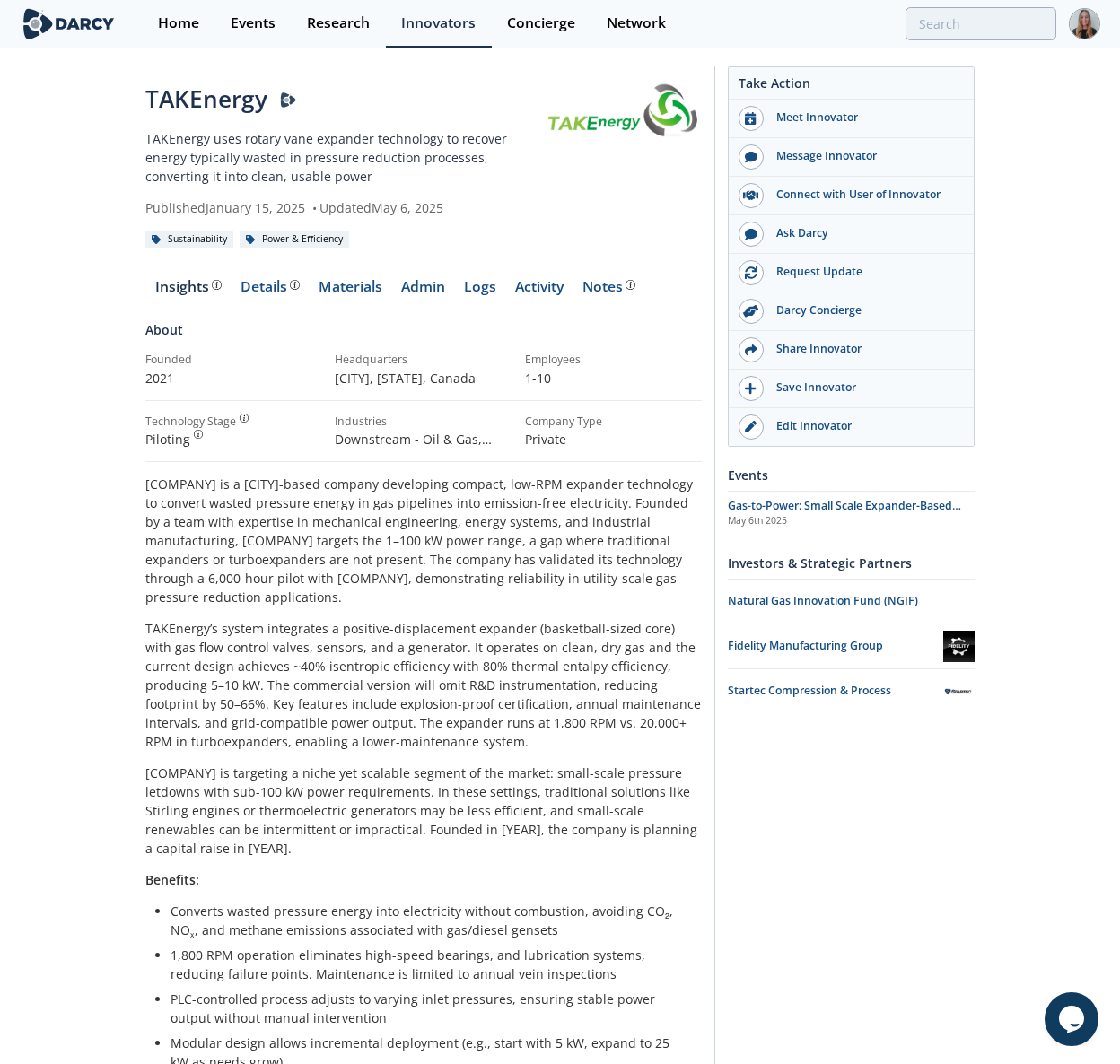 click on "Details
Product overview, business model, technology and applications as added by the TAKEnergy team." at bounding box center [269, 291] 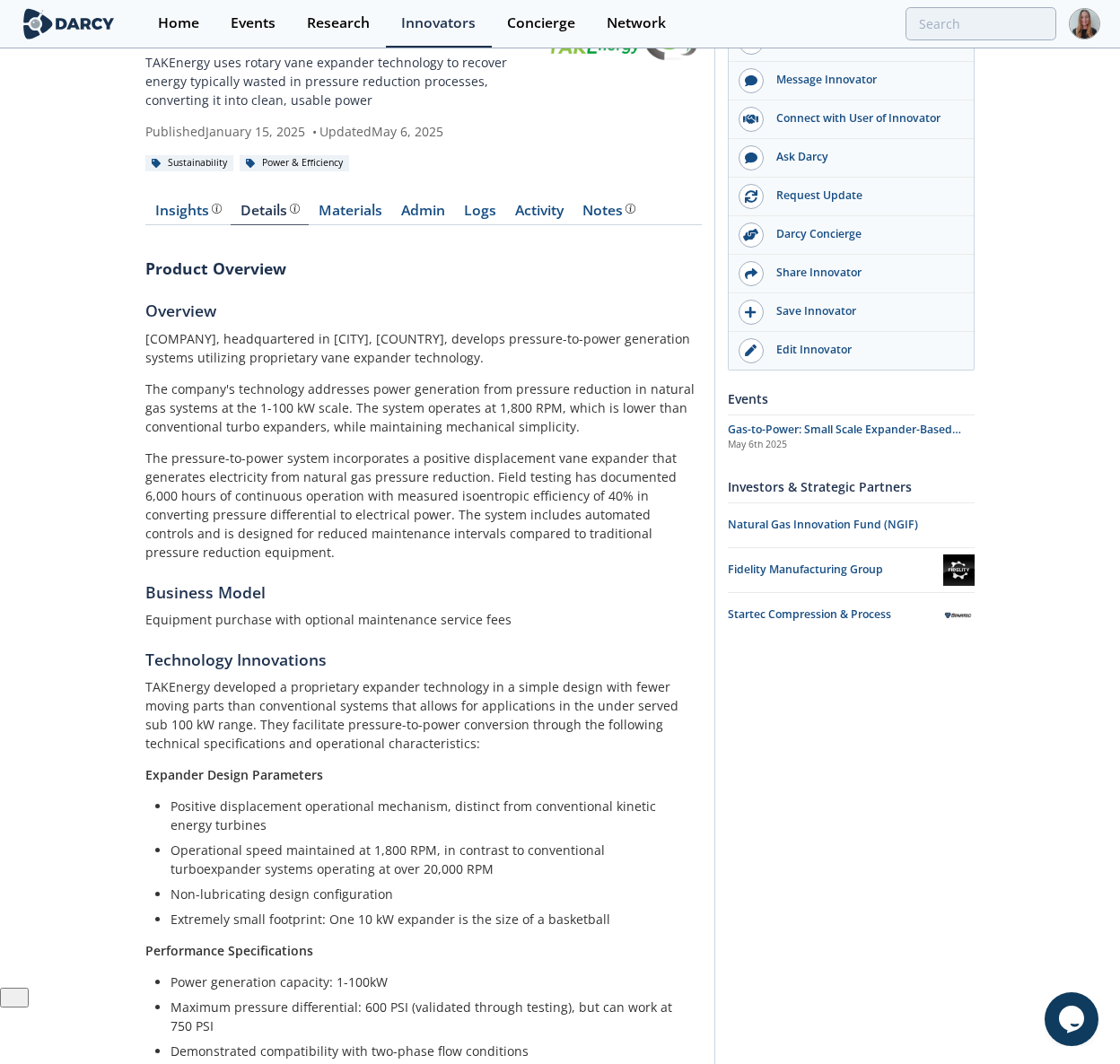 scroll, scrollTop: 0, scrollLeft: 0, axis: both 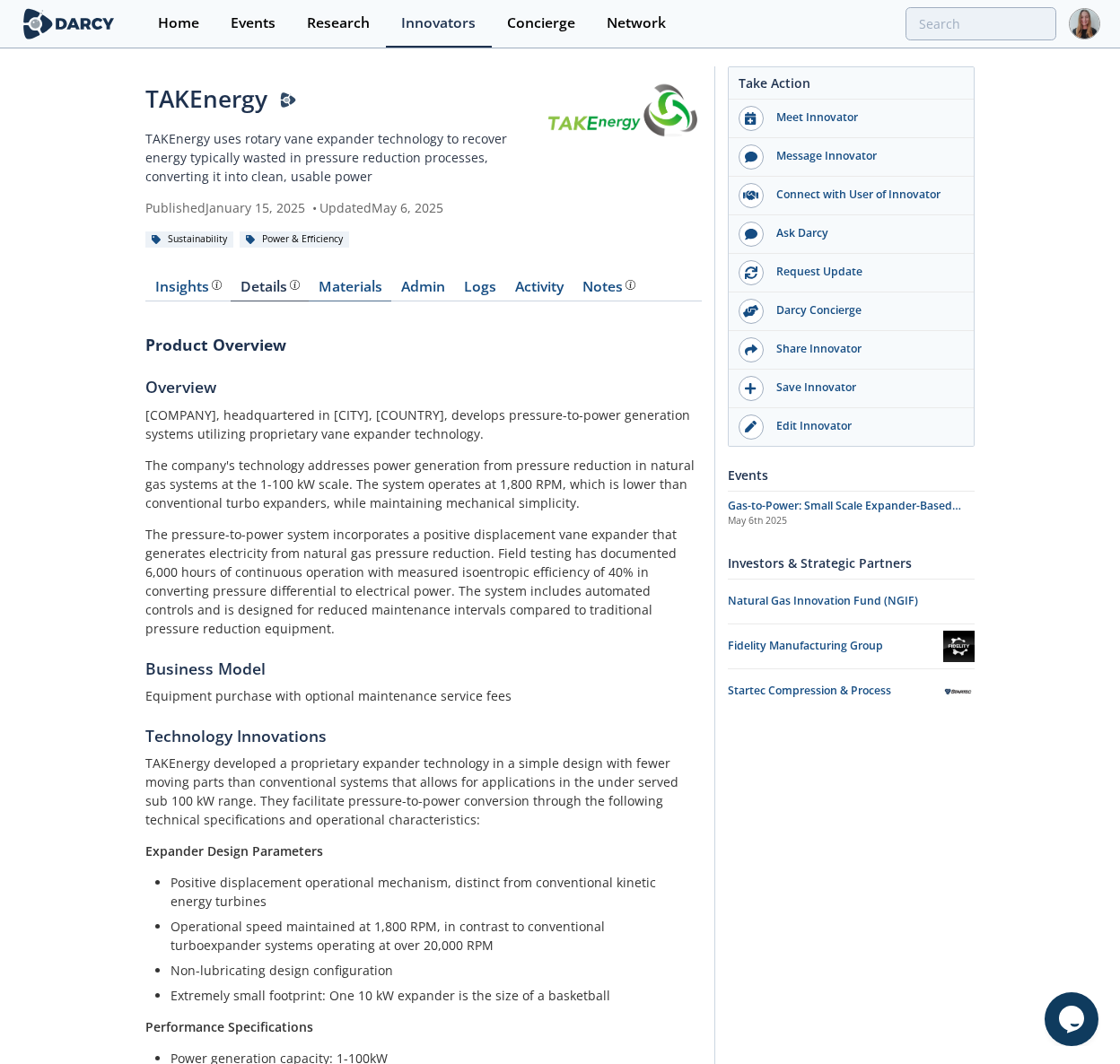 click on "Materials" at bounding box center [350, 291] 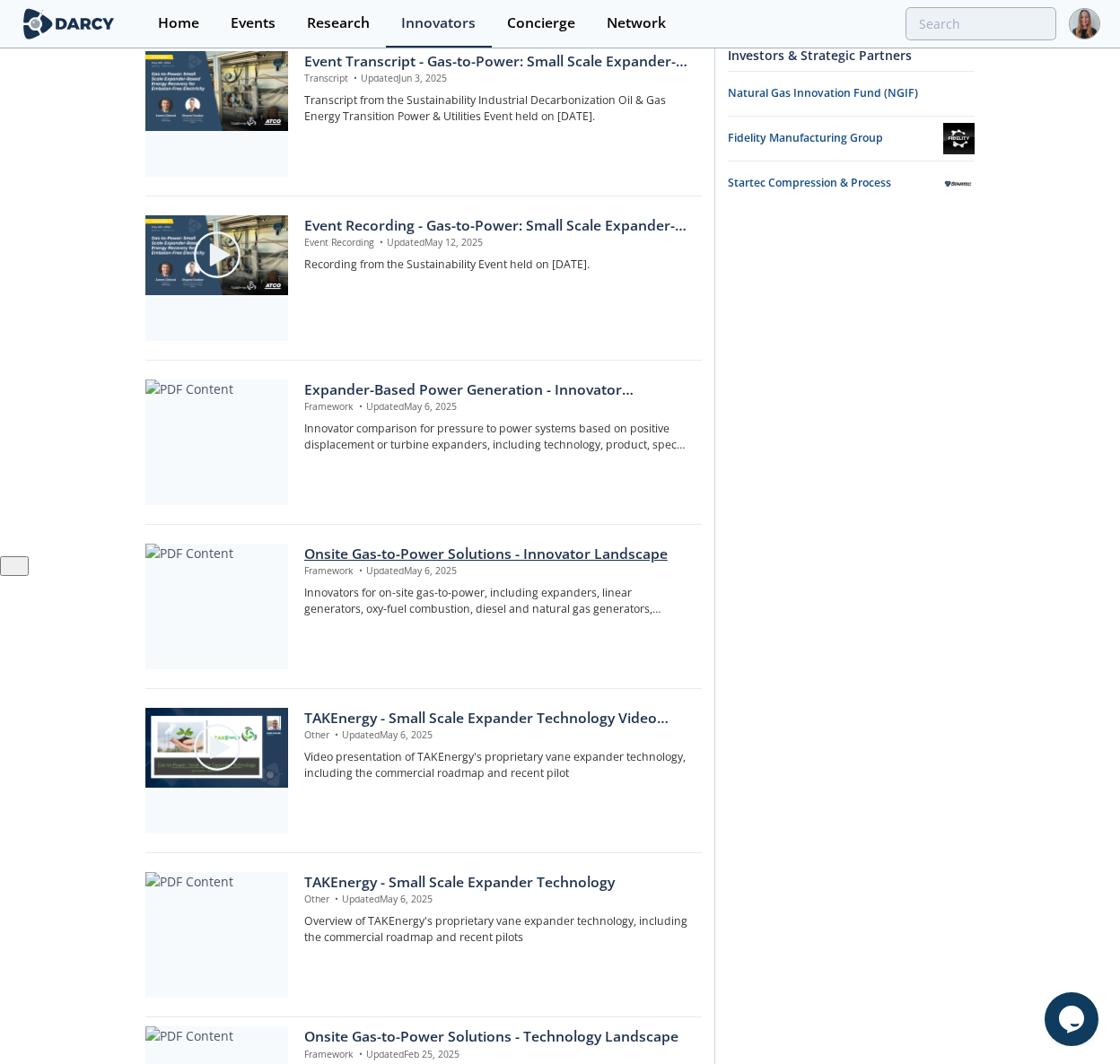 scroll, scrollTop: 0, scrollLeft: 0, axis: both 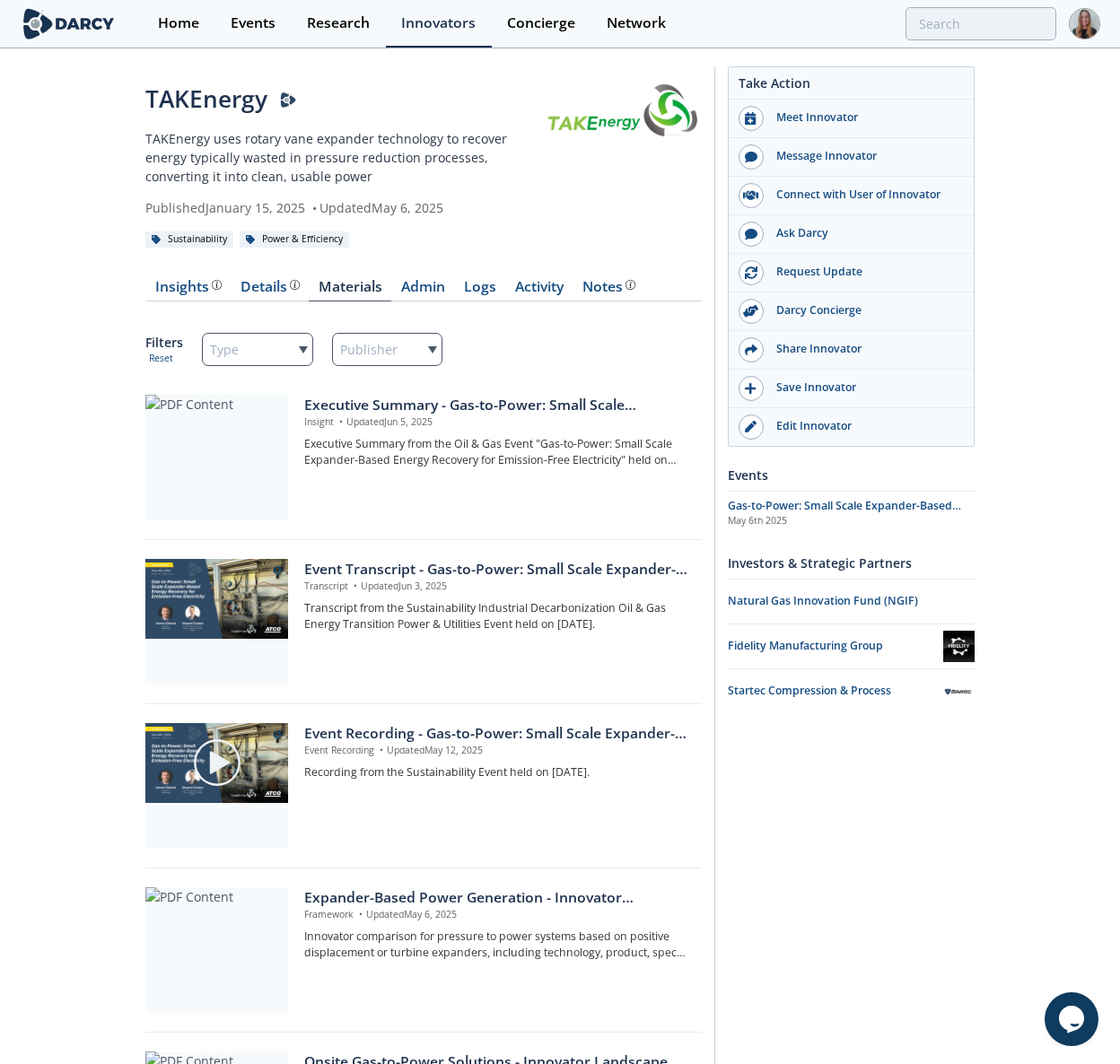 drag, startPoint x: 715, startPoint y: 57, endPoint x: 999, endPoint y: 355, distance: 411.6552 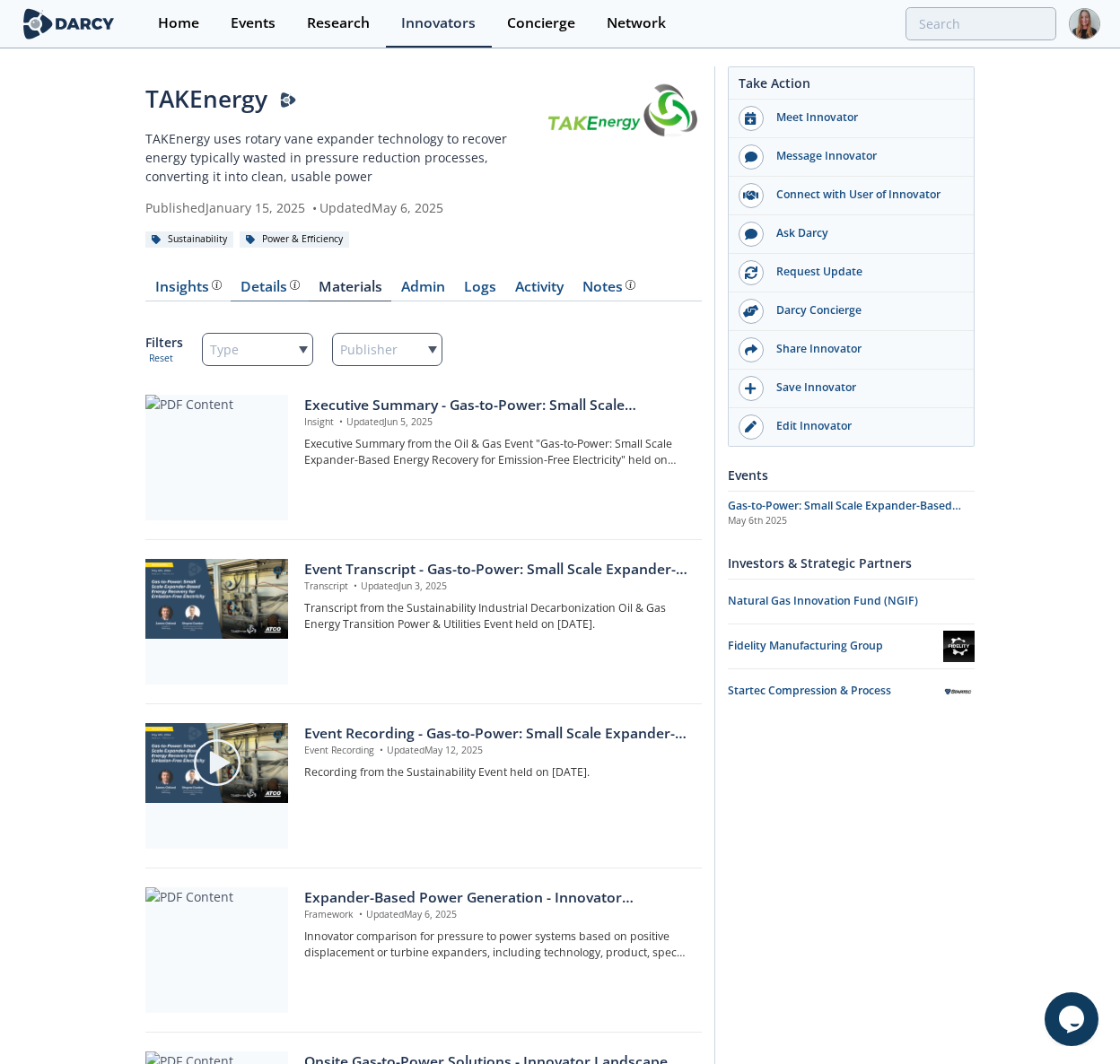 click on "Details
Product overview, business model, technology and applications as added by the TAKEnergy team." at bounding box center [270, 287] 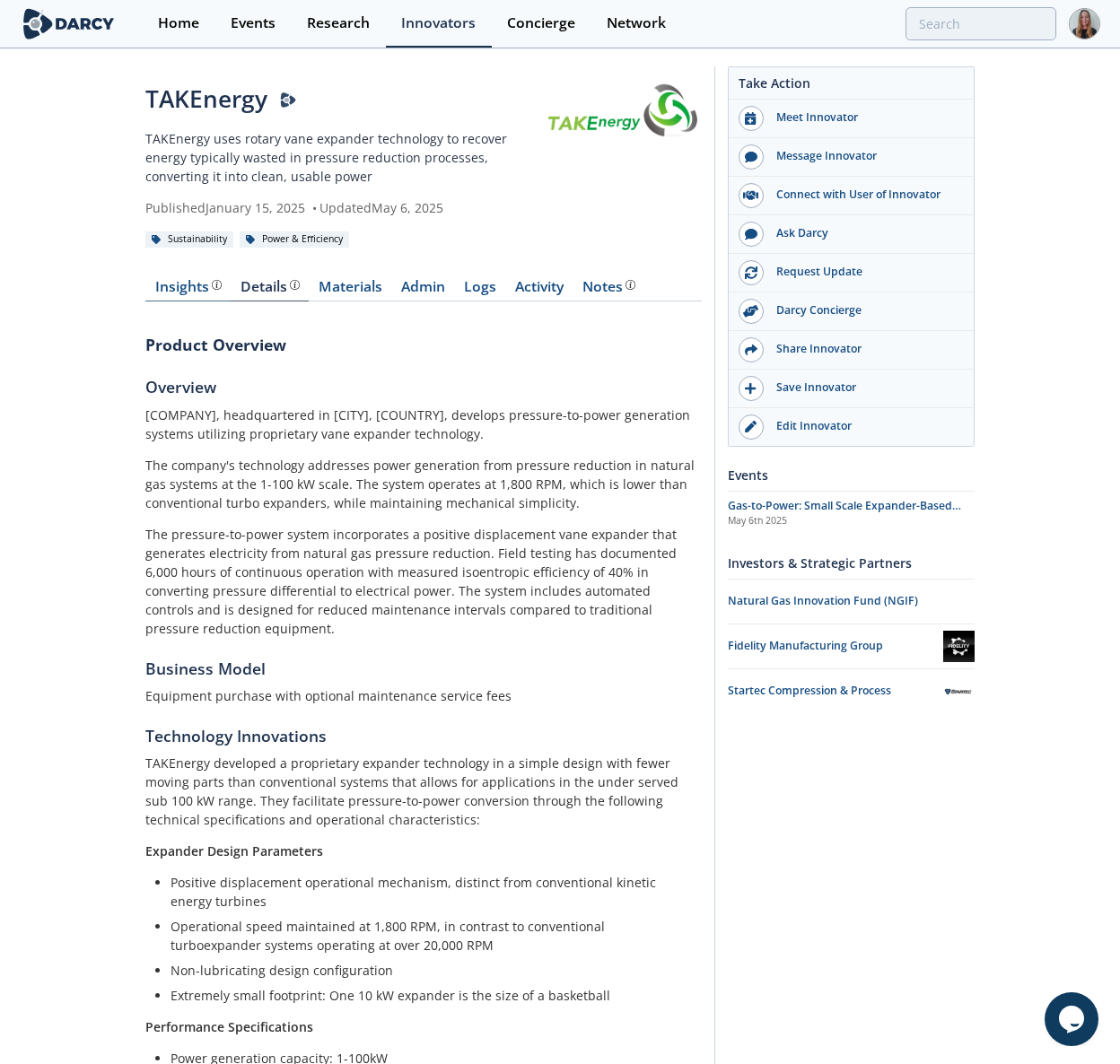click on "Insights
The Darcy Research team’s summarized opinion of the innovator, the competitive landscape, background information of the innovator and snapshot of the customer base." at bounding box center [188, 287] 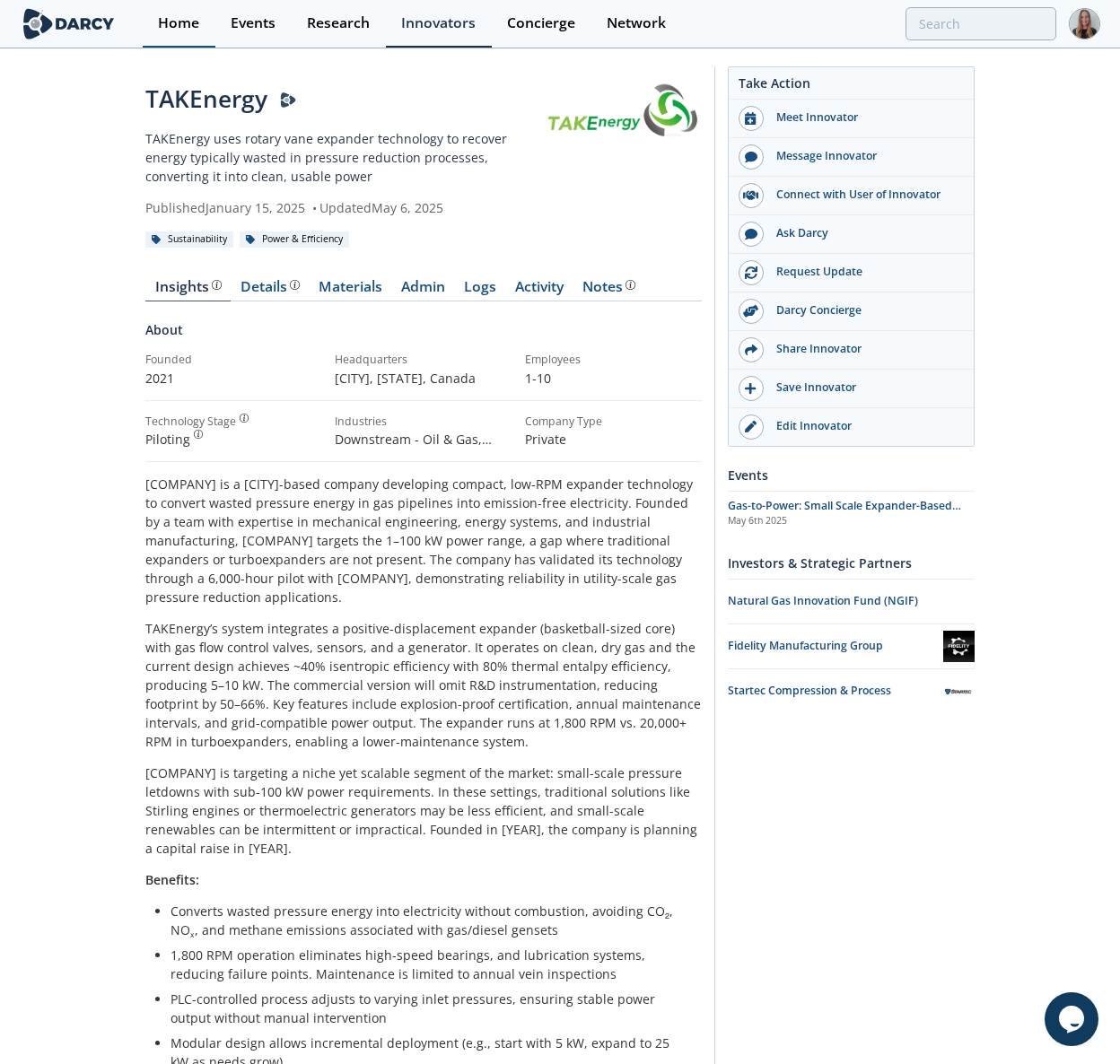 click on "Home" at bounding box center [179, 23] 